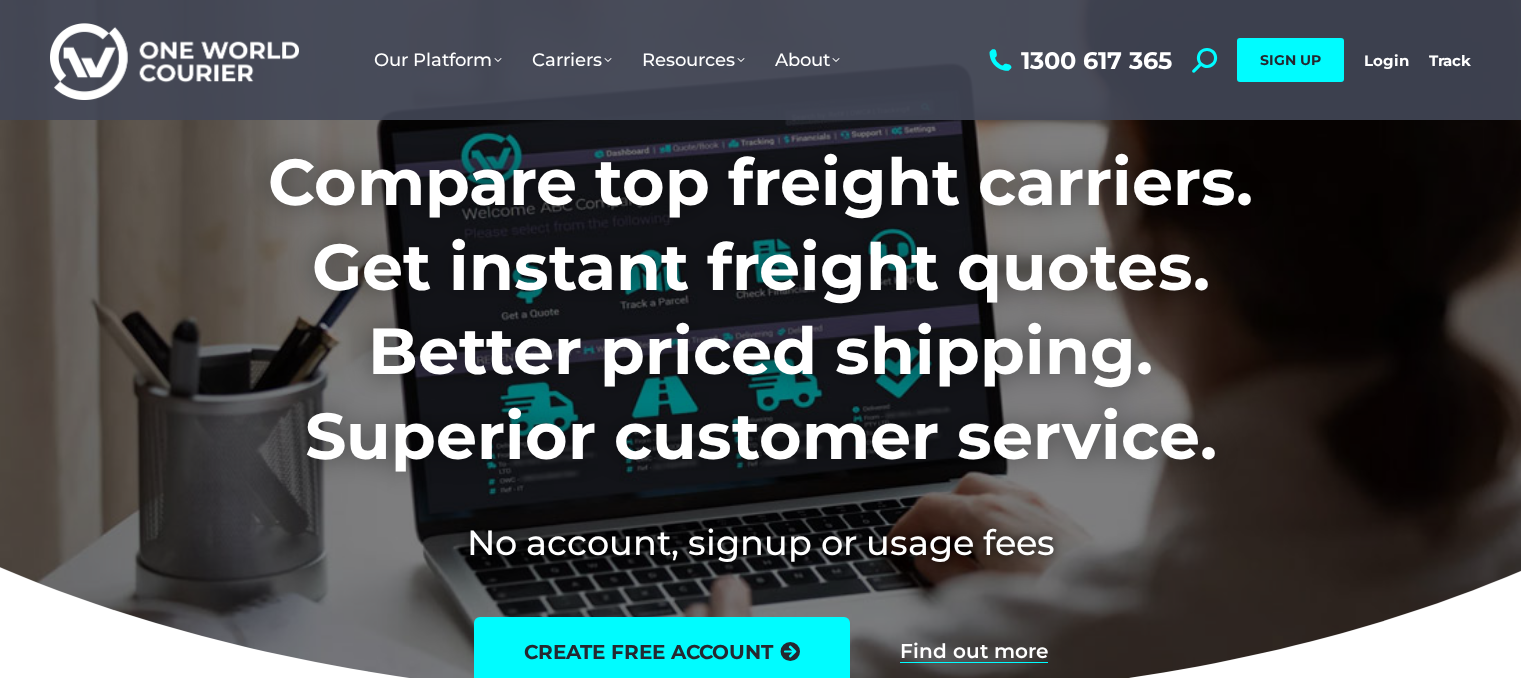 scroll, scrollTop: 0, scrollLeft: 0, axis: both 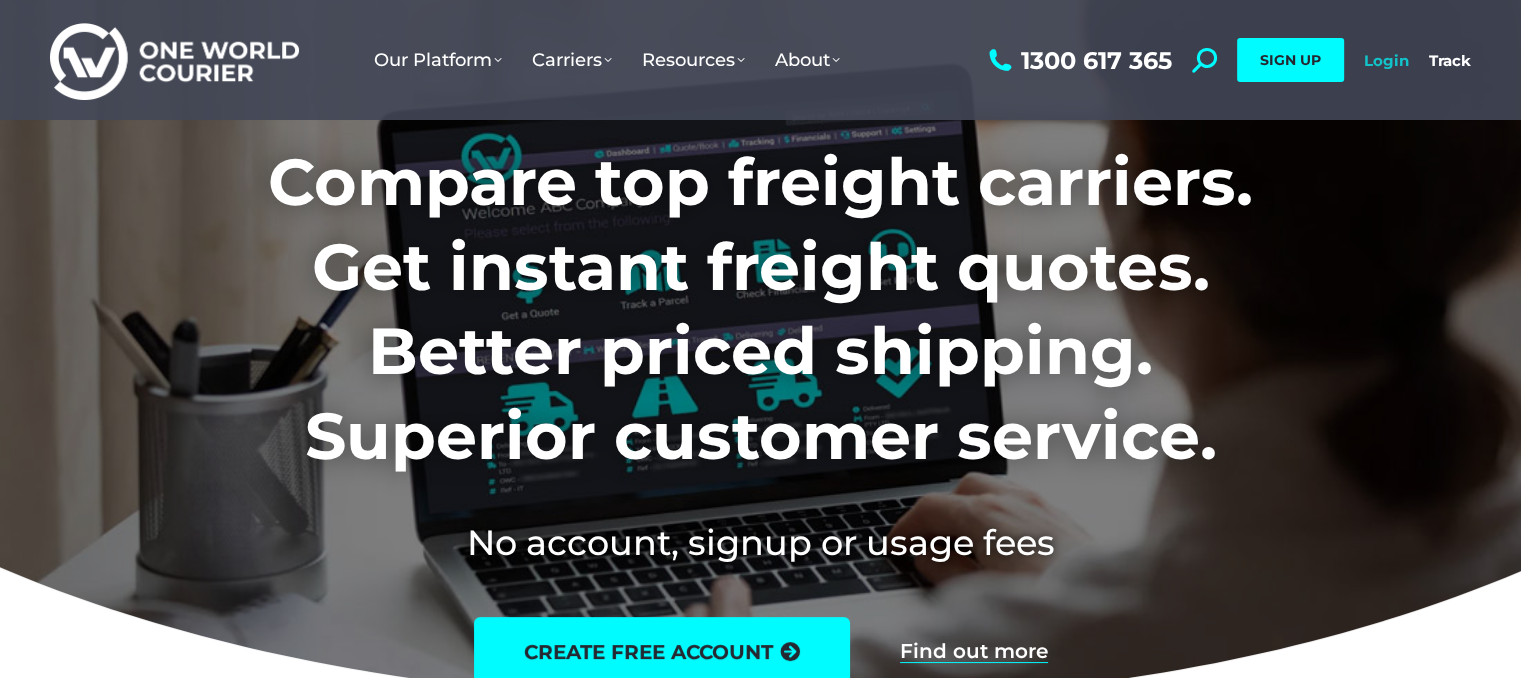 click on "Login" at bounding box center [1386, 60] 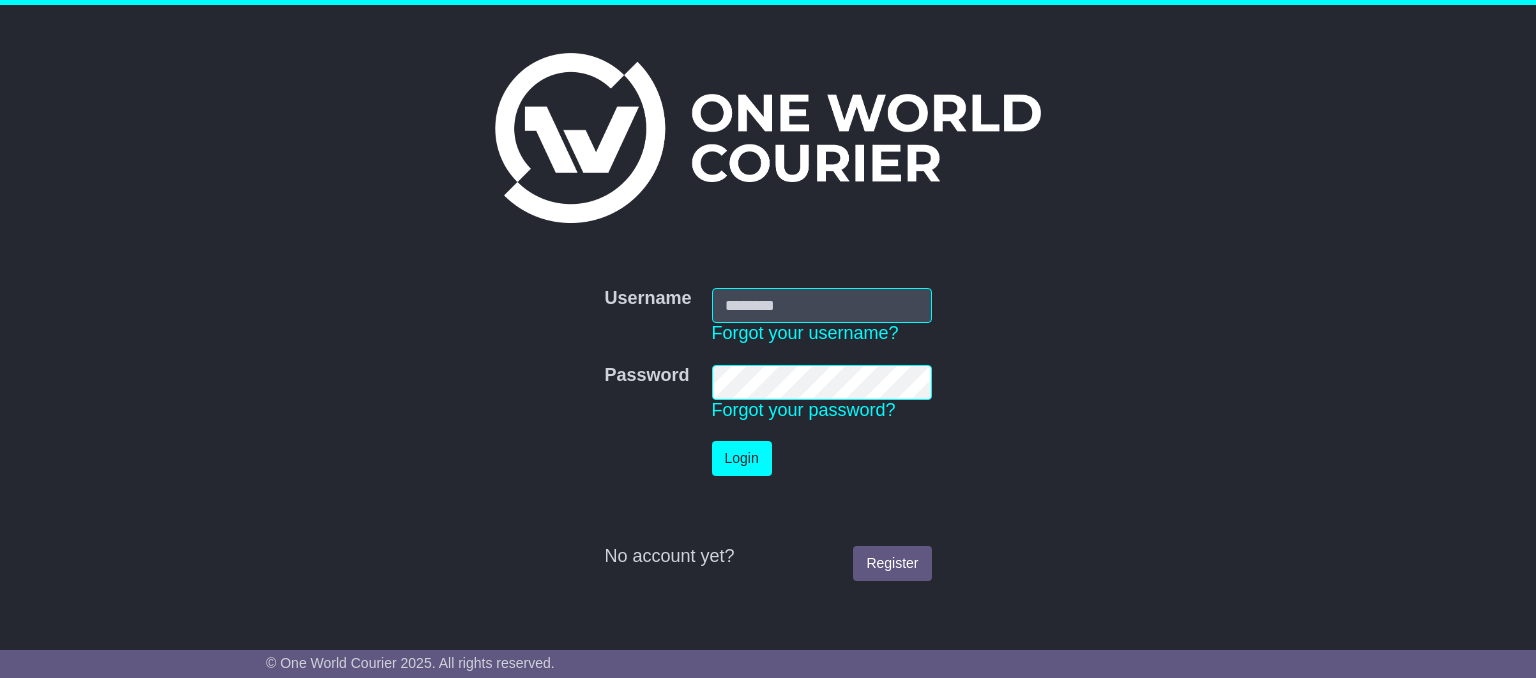 scroll, scrollTop: 0, scrollLeft: 0, axis: both 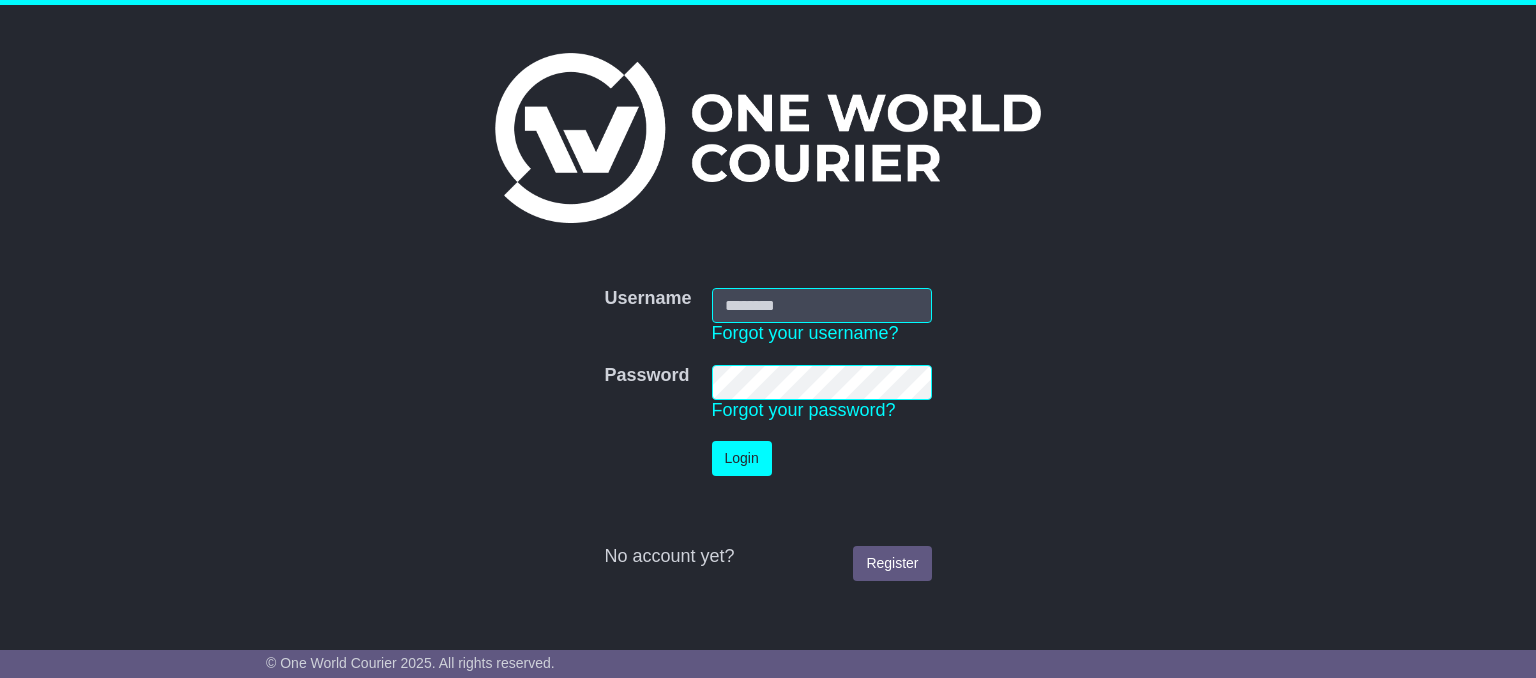 type on "**********" 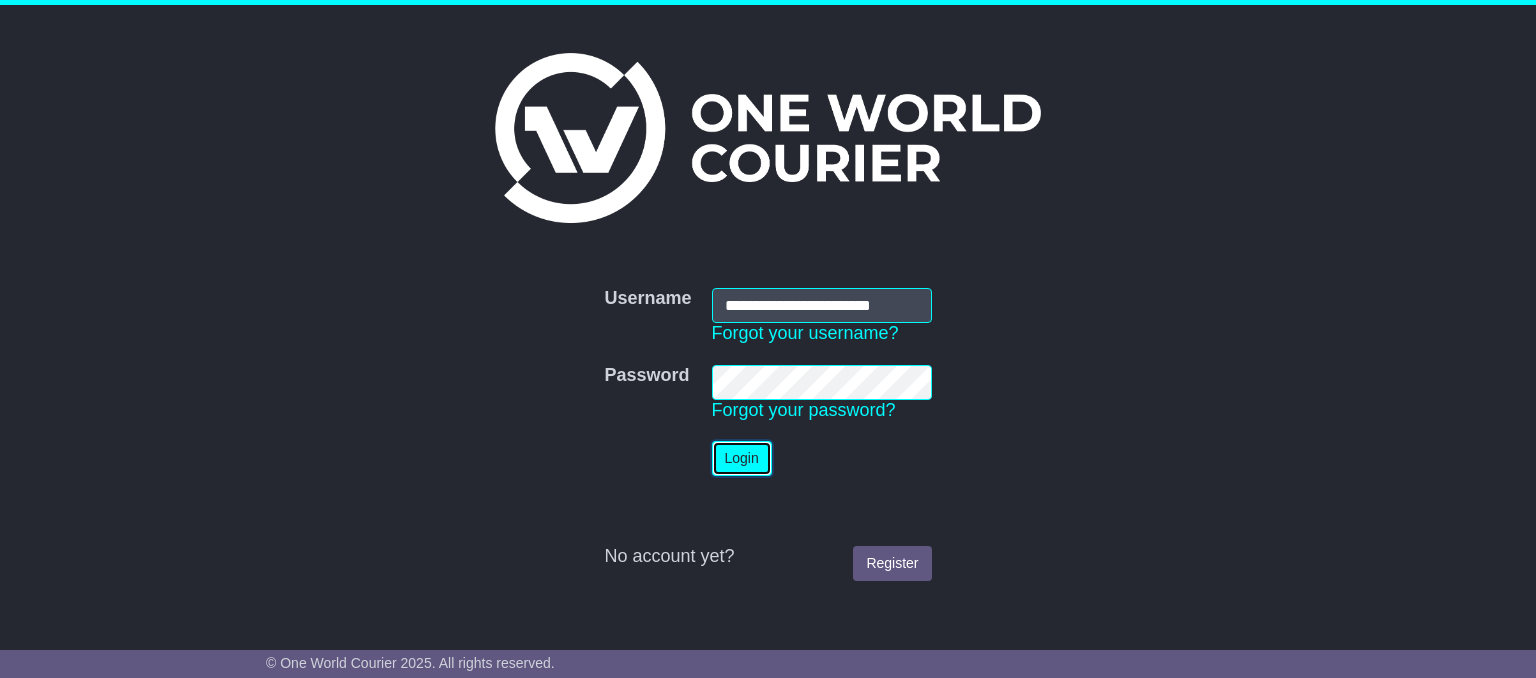 click on "Login" at bounding box center (742, 458) 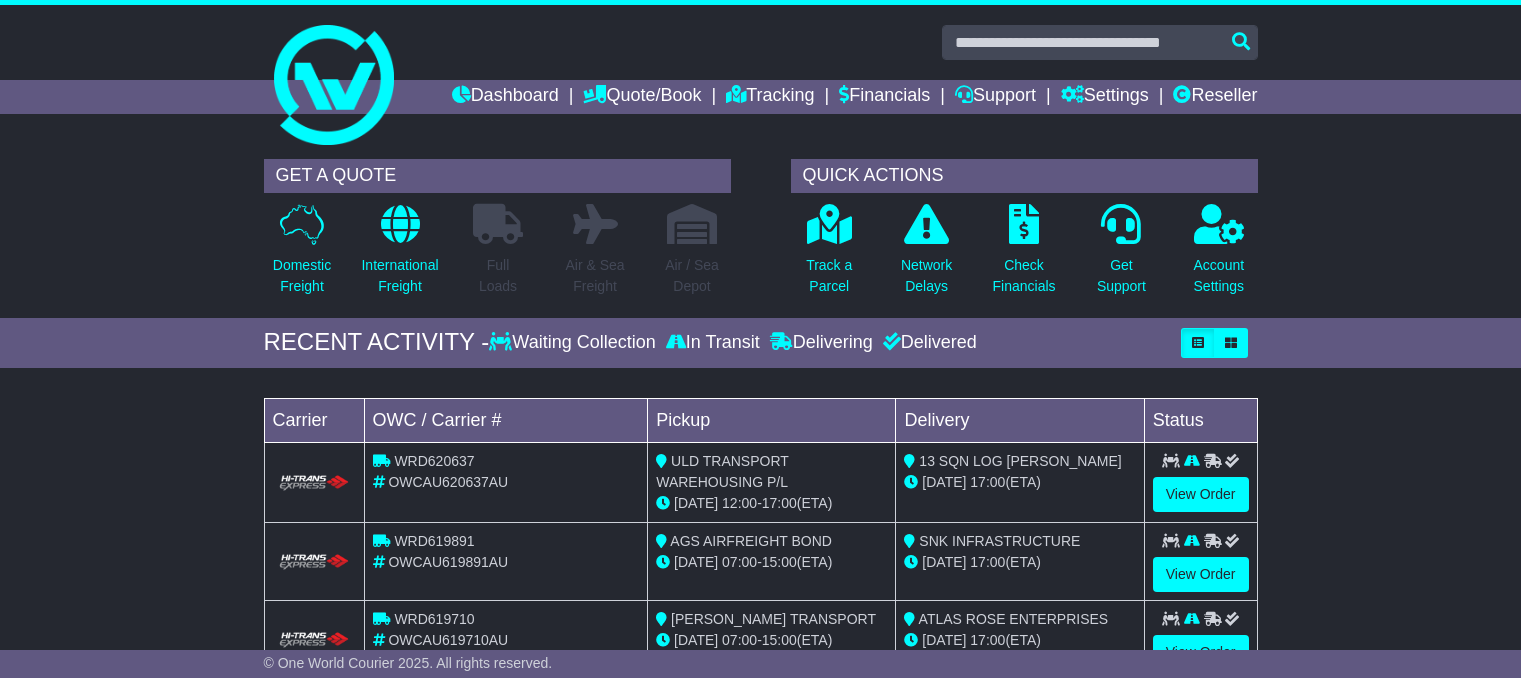scroll, scrollTop: 0, scrollLeft: 0, axis: both 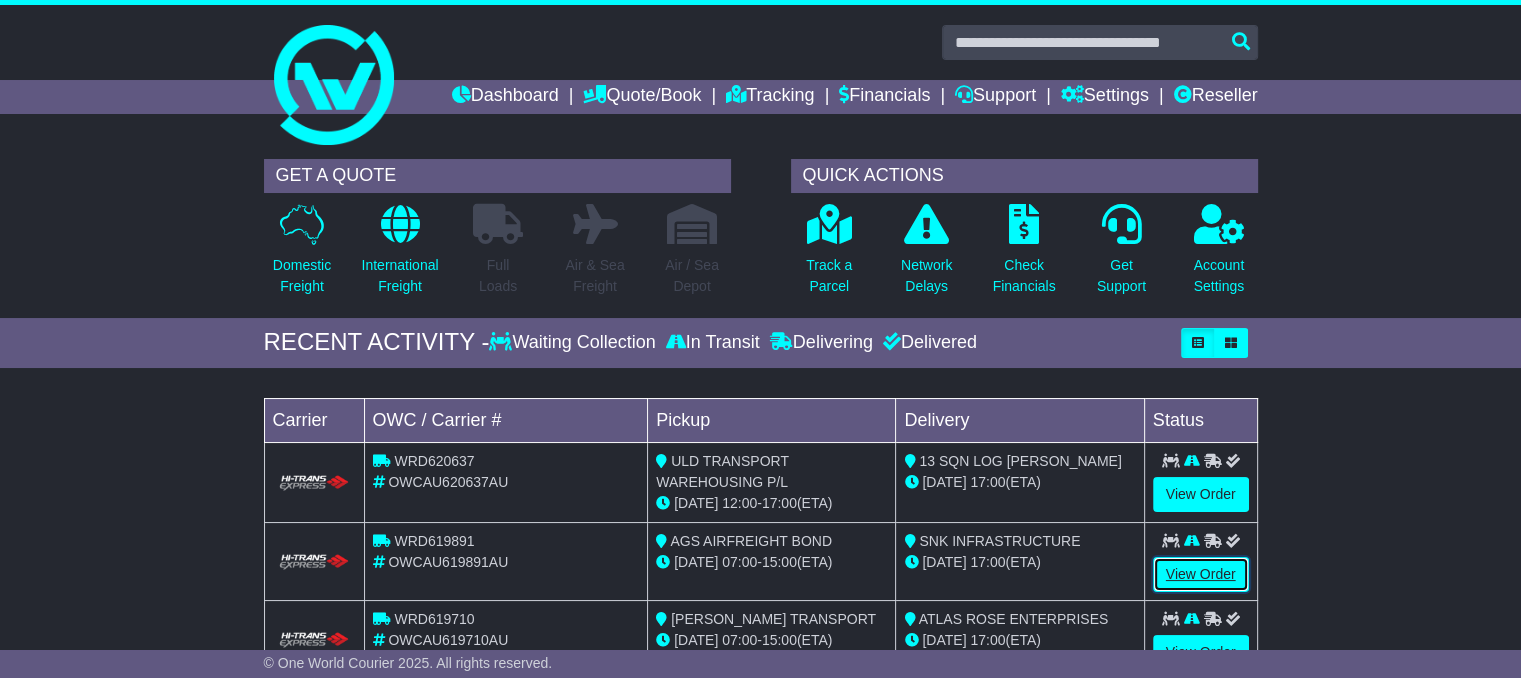 click on "View Order" at bounding box center (1201, 574) 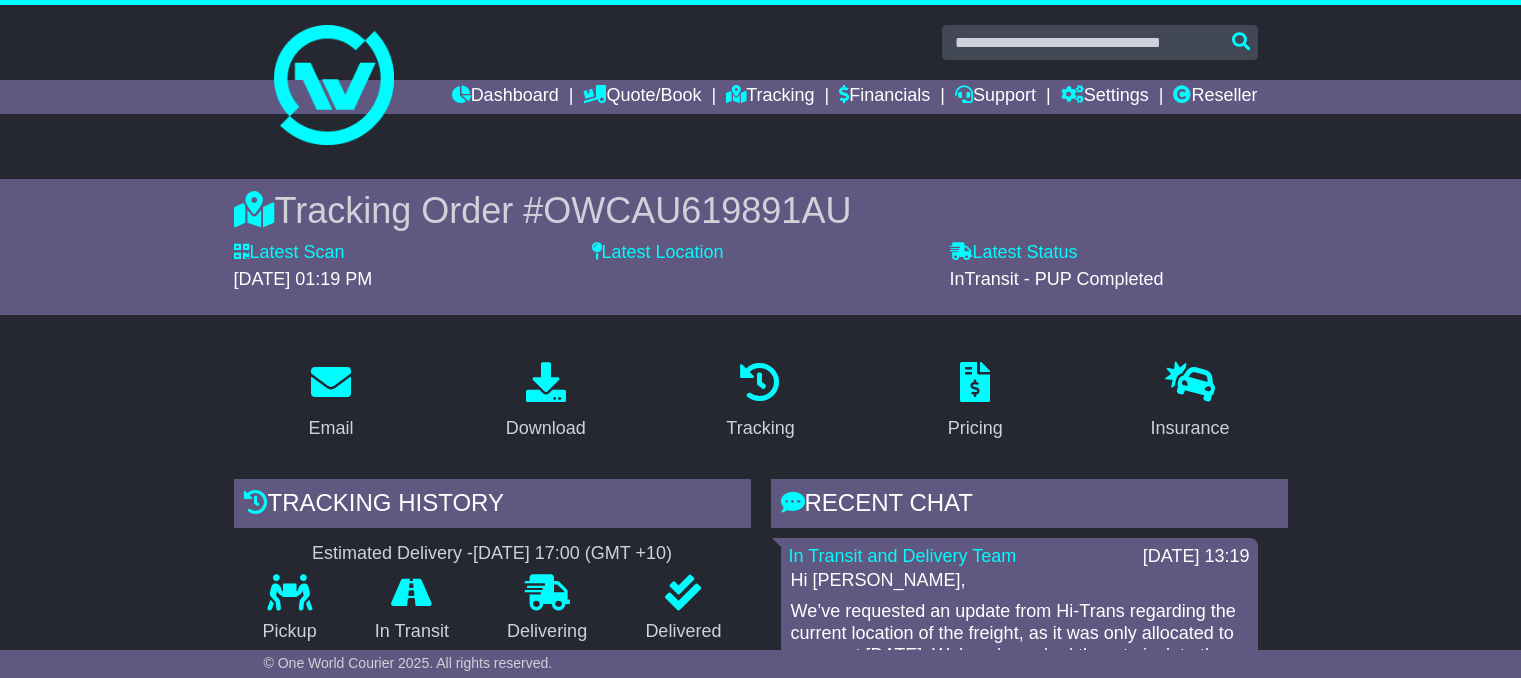 scroll, scrollTop: 0, scrollLeft: 0, axis: both 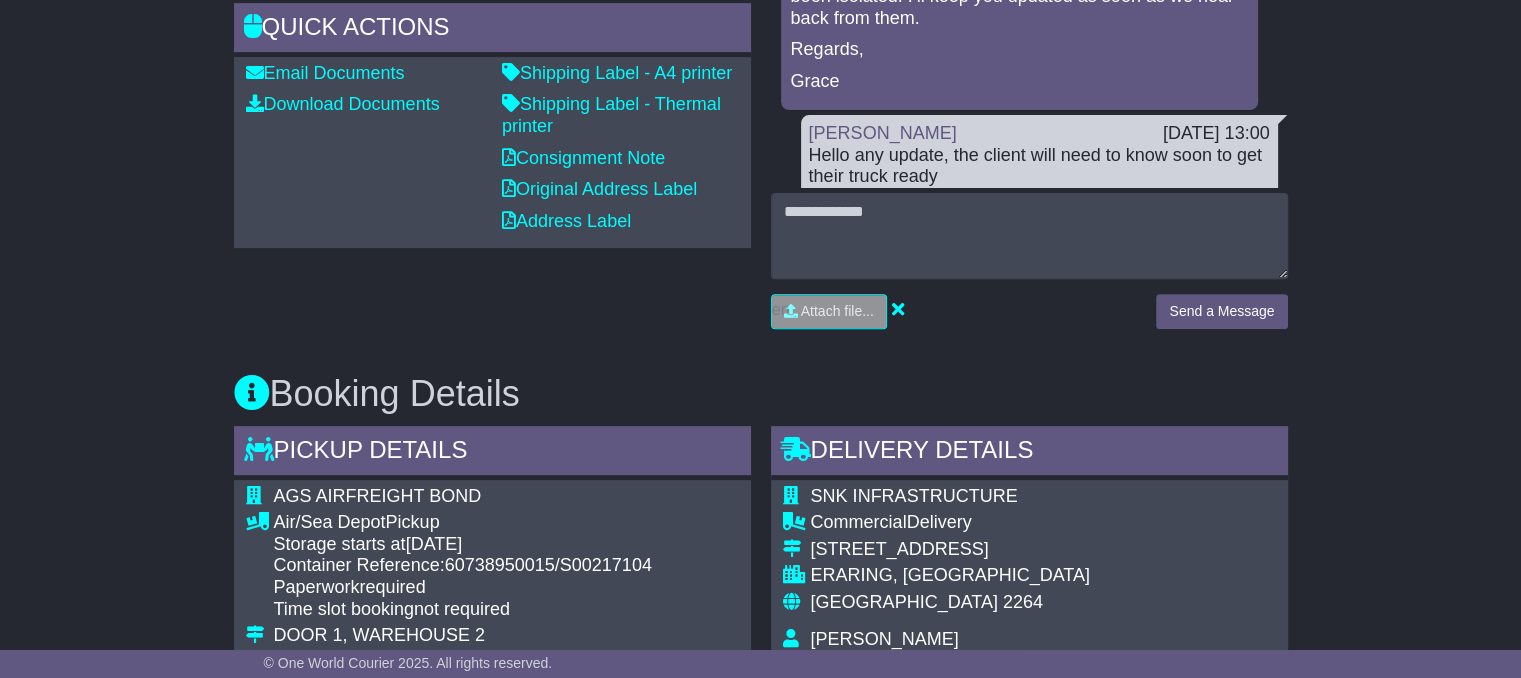 drag, startPoint x: 1532, startPoint y: 109, endPoint x: 1510, endPoint y: 286, distance: 178.36198 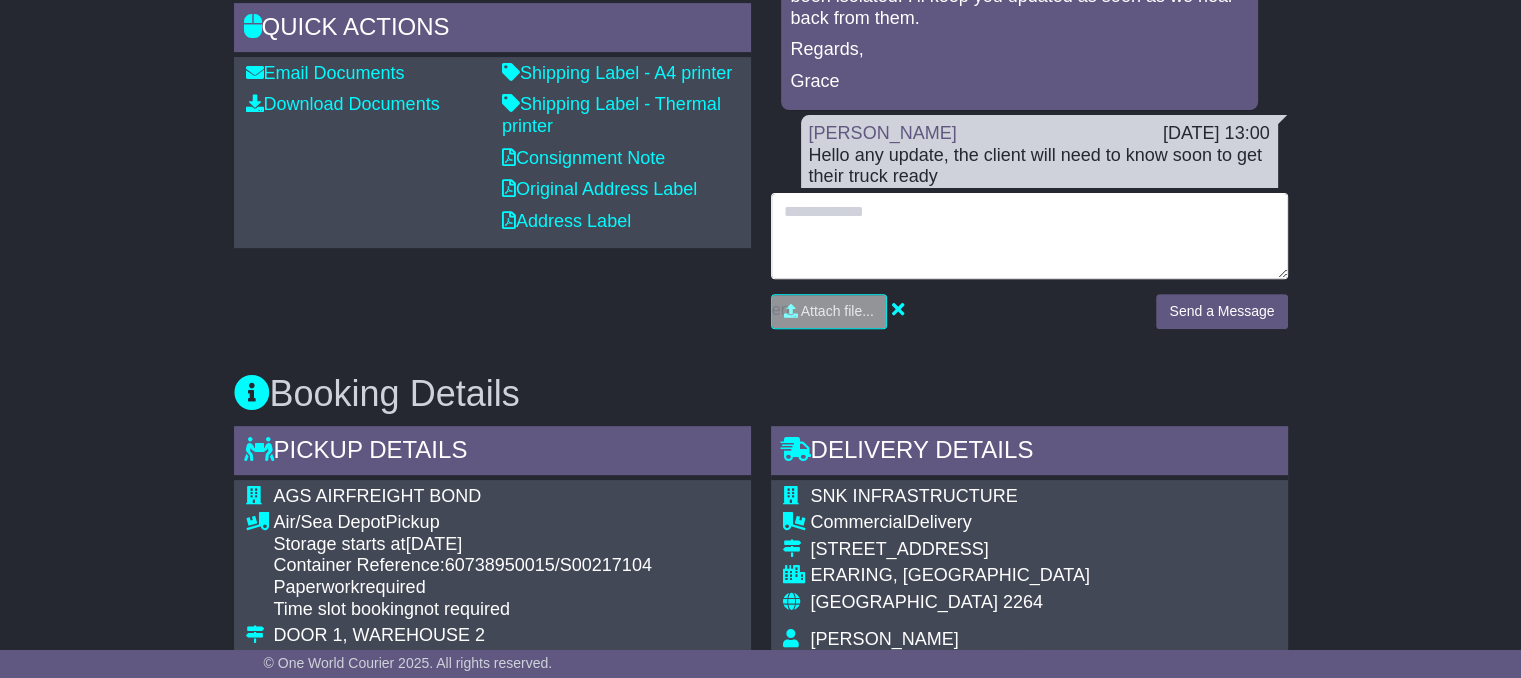 click at bounding box center [1029, 236] 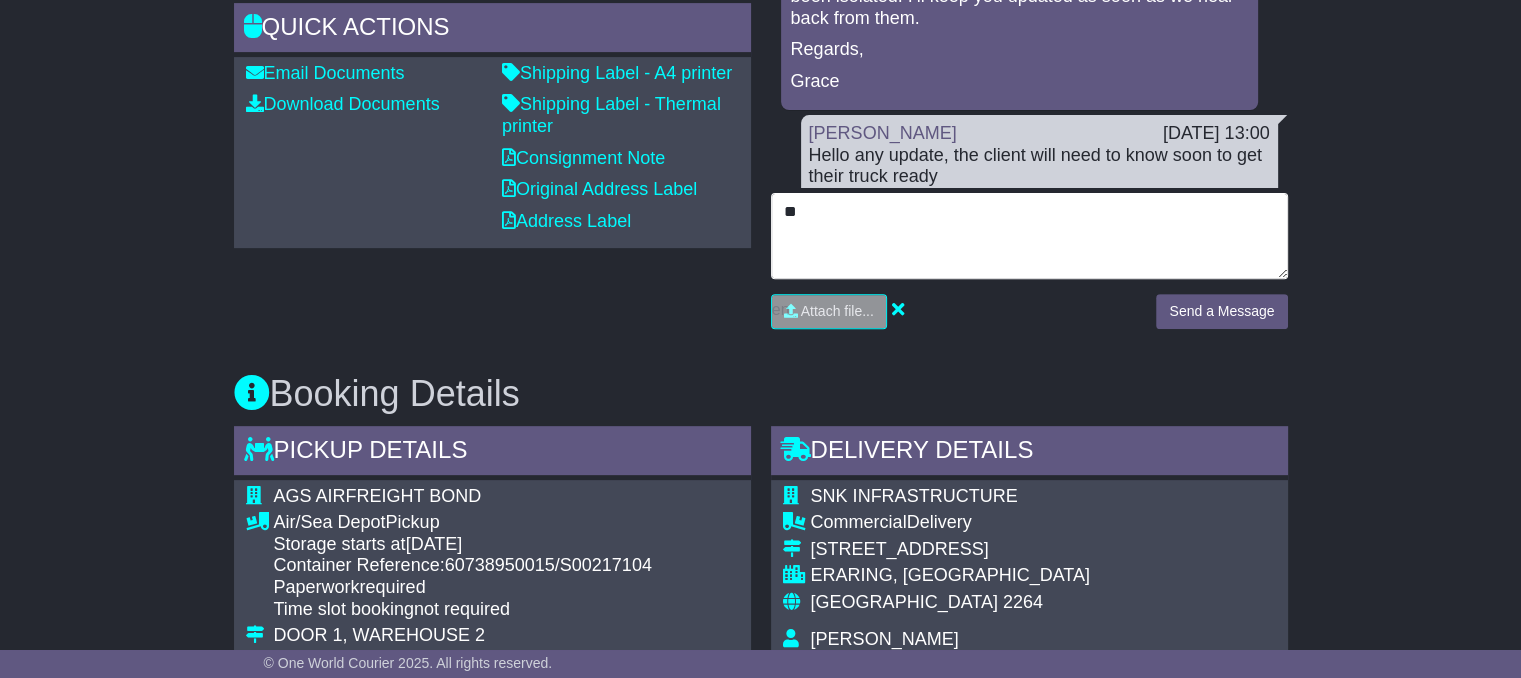 type on "*" 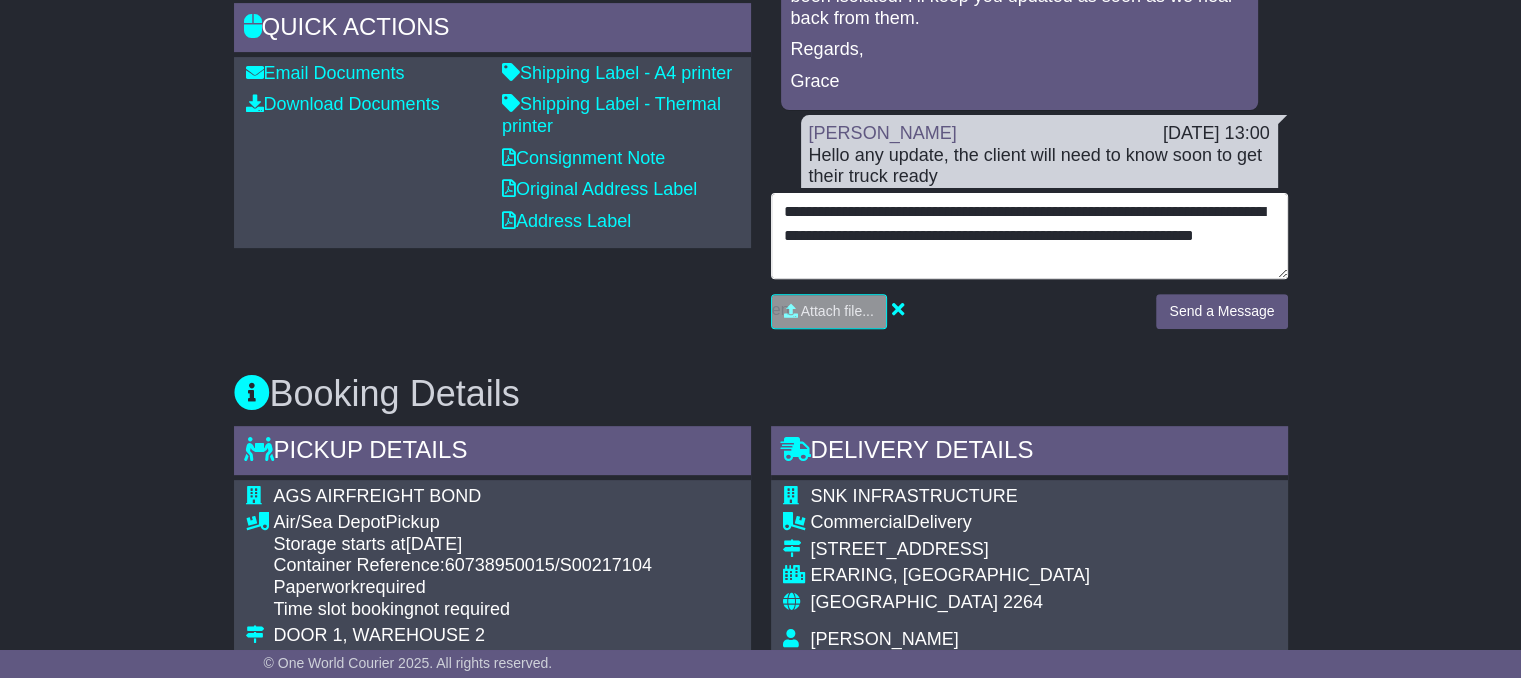 scroll, scrollTop: 39, scrollLeft: 0, axis: vertical 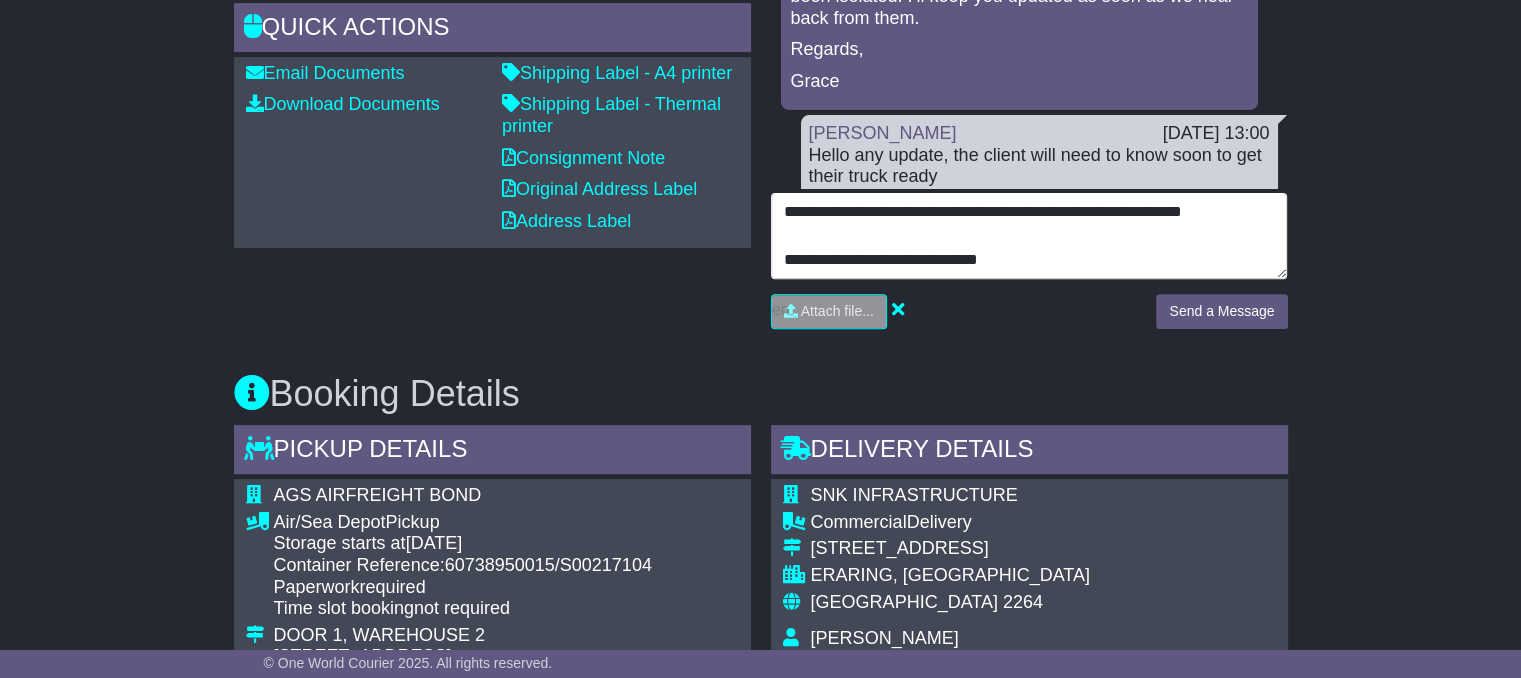 type on "**********" 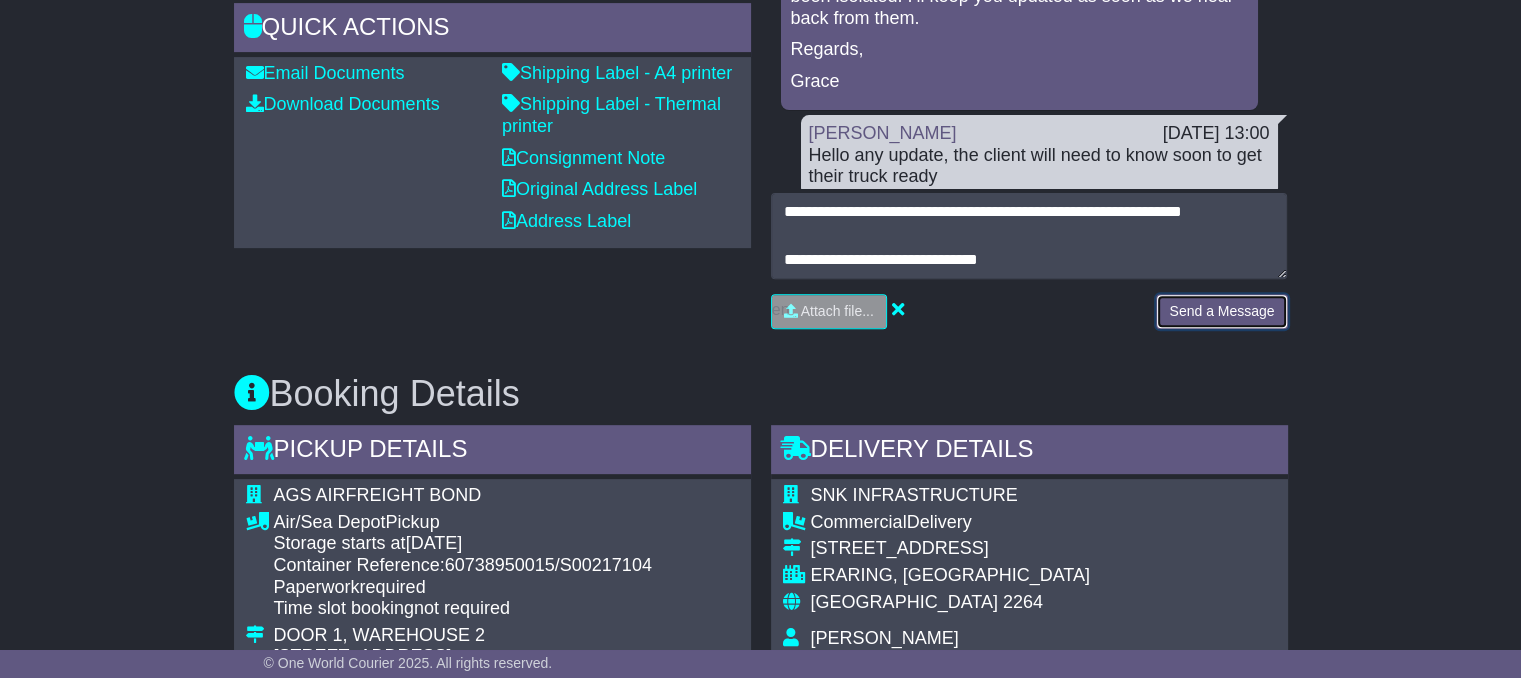 click on "Send a Message" at bounding box center [1221, 311] 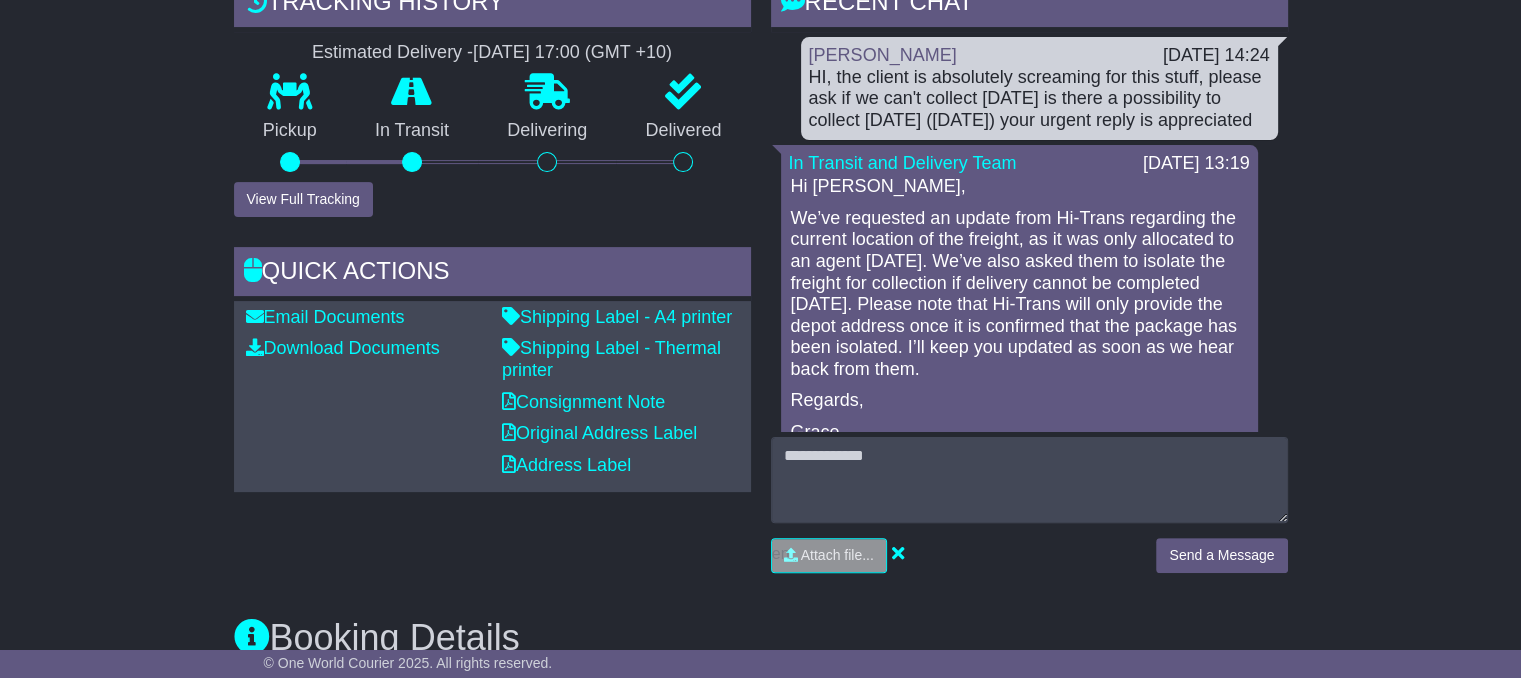 scroll, scrollTop: 495, scrollLeft: 0, axis: vertical 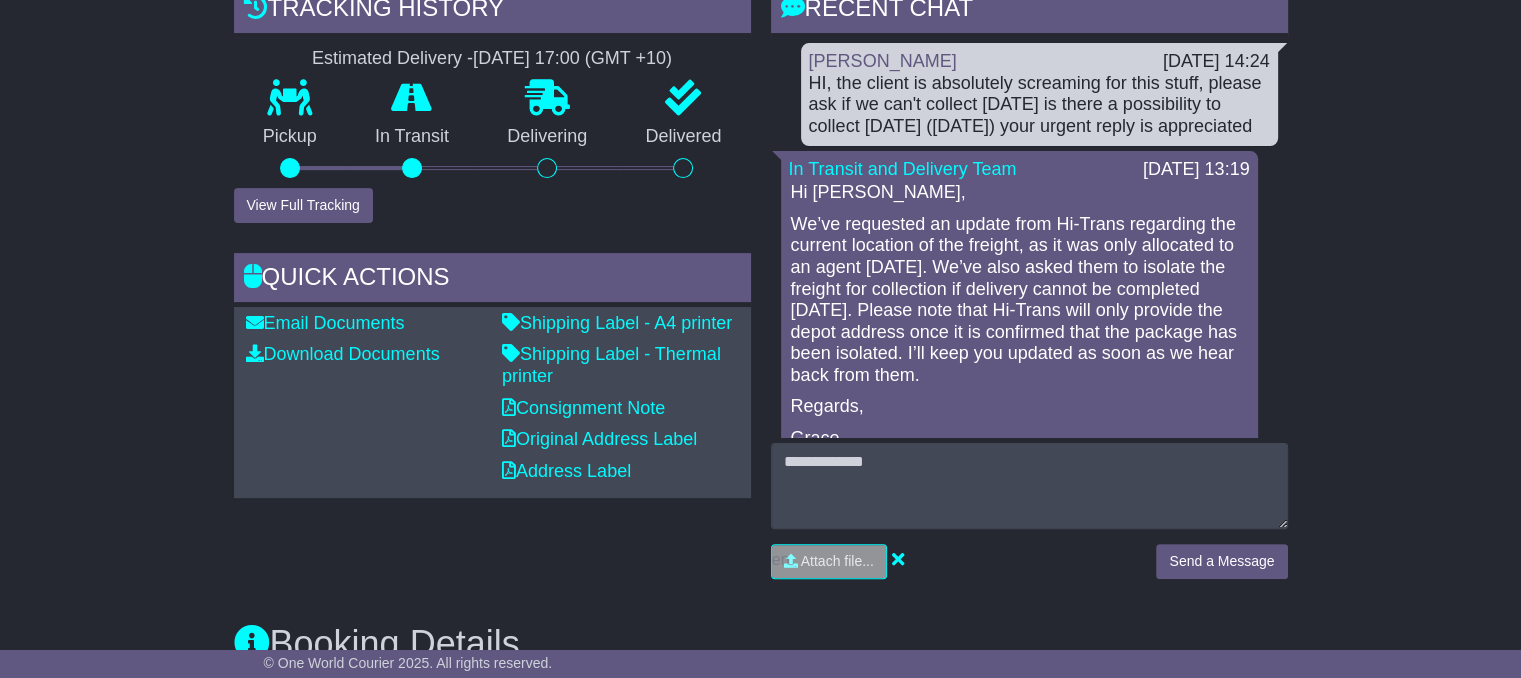 click on "Email
Download
Tracking
Pricing
Insurance
Tracking history
Estimated Delivery -
14 Jul 2025 - 17:00 (GMT +10)" at bounding box center (760, 1013) 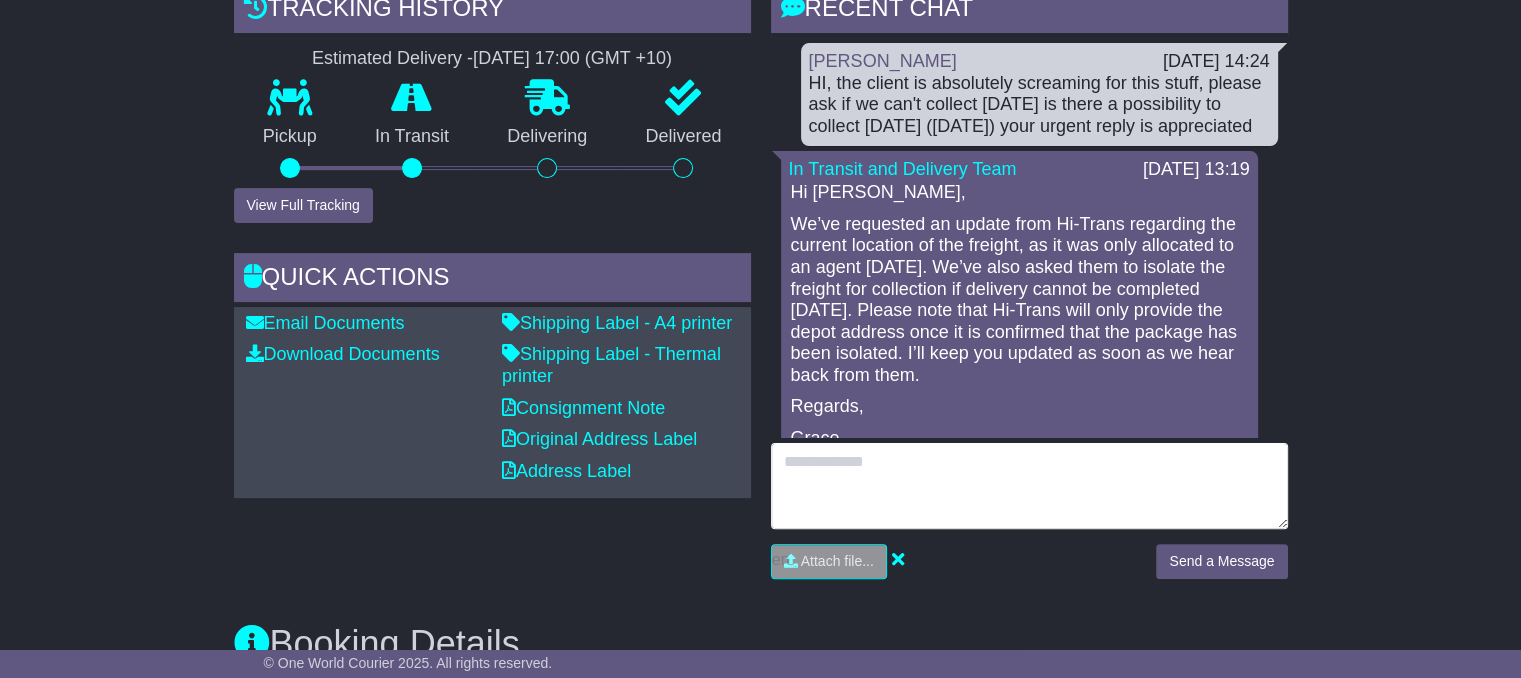 click at bounding box center [1029, 486] 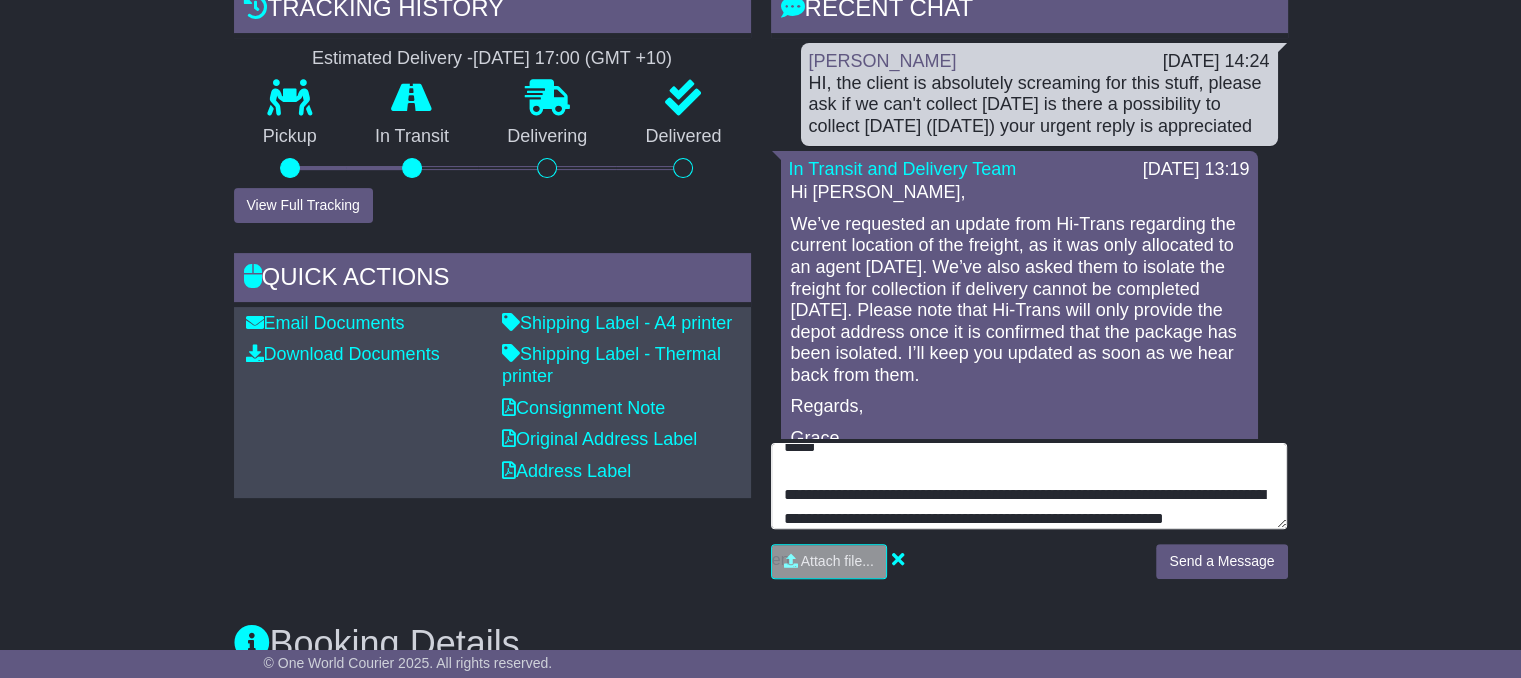 scroll, scrollTop: 39, scrollLeft: 0, axis: vertical 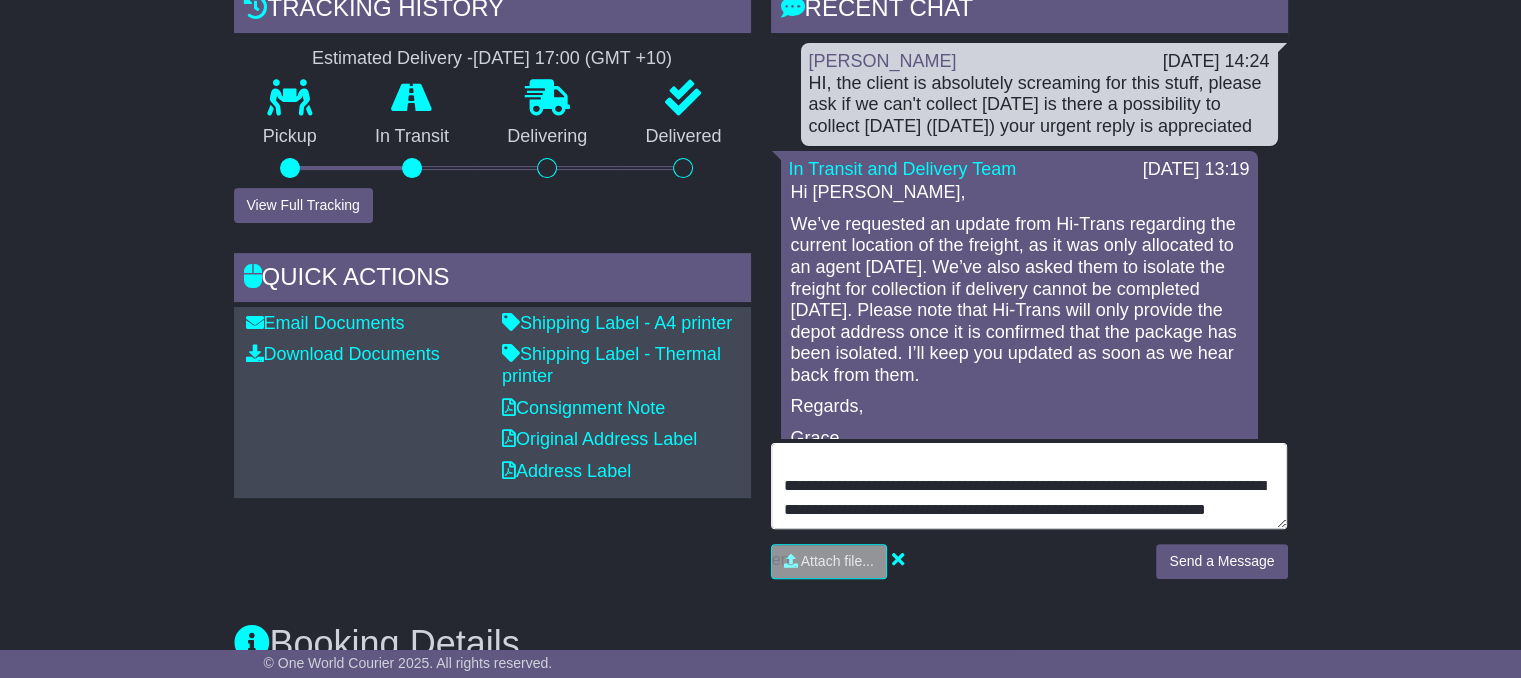 type on "**********" 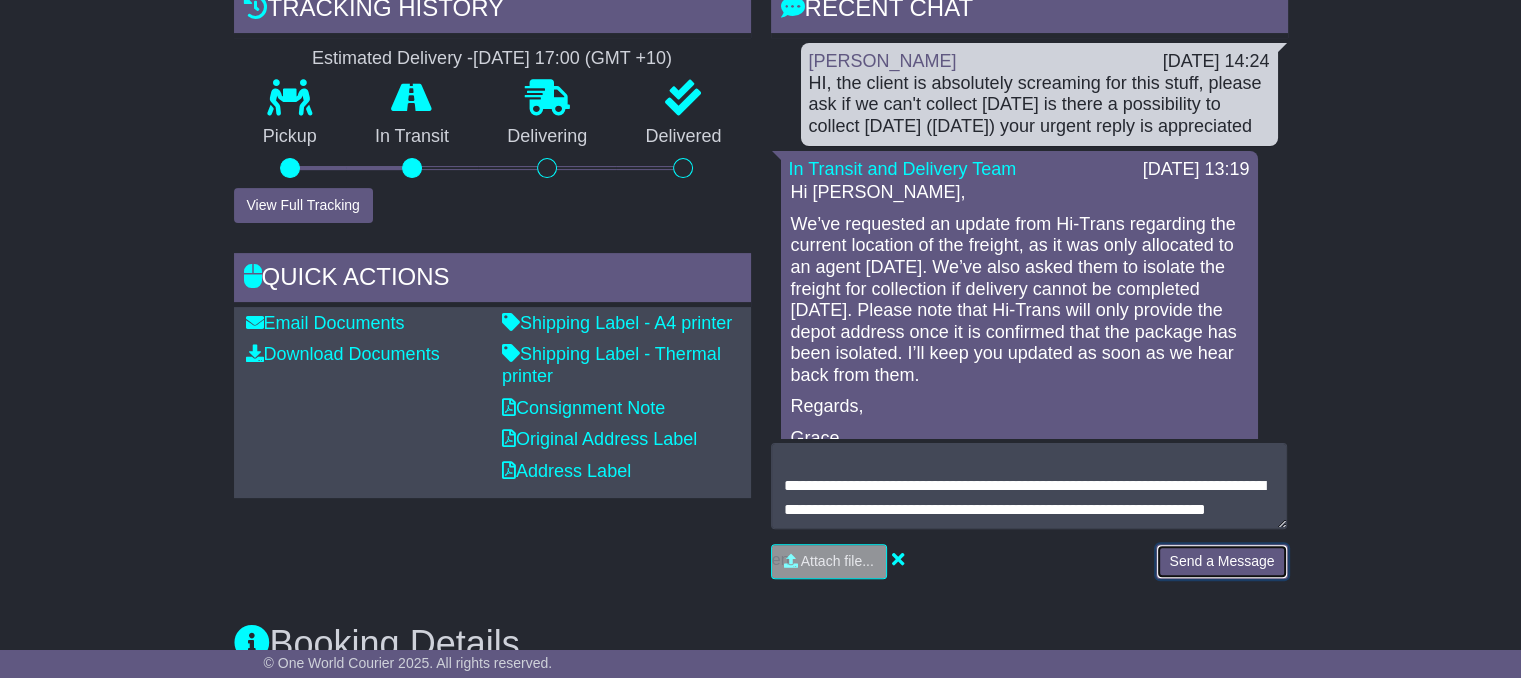 click on "Send a Message" at bounding box center (1221, 561) 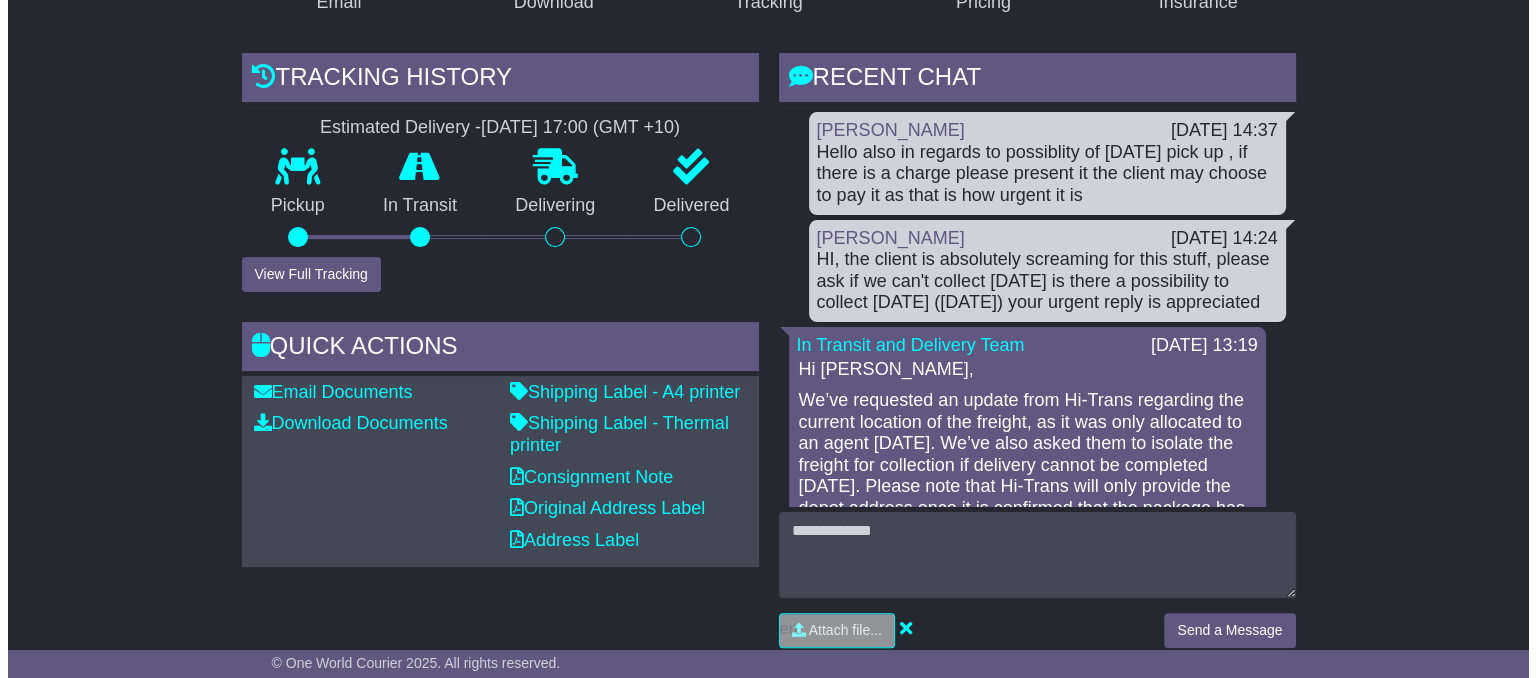 scroll, scrollTop: 409, scrollLeft: 0, axis: vertical 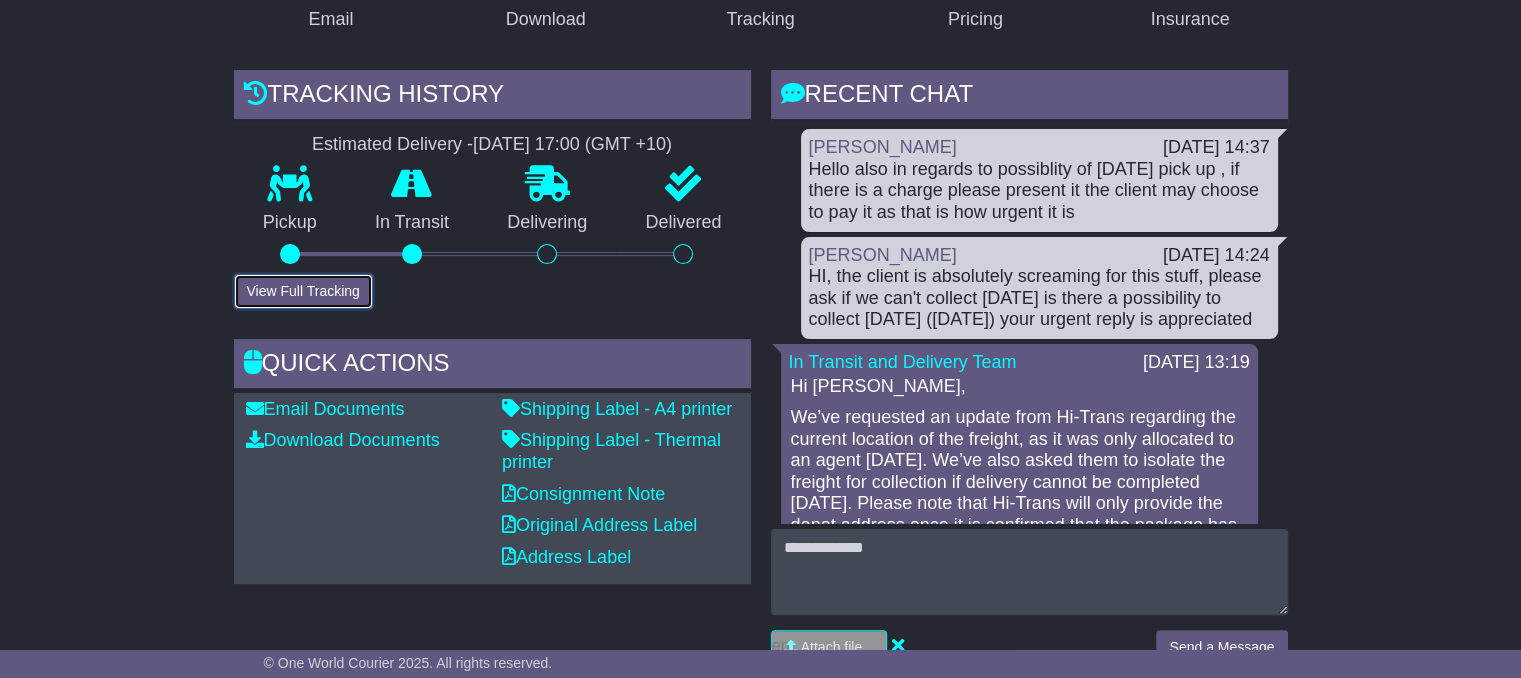 click on "View Full Tracking" at bounding box center [303, 291] 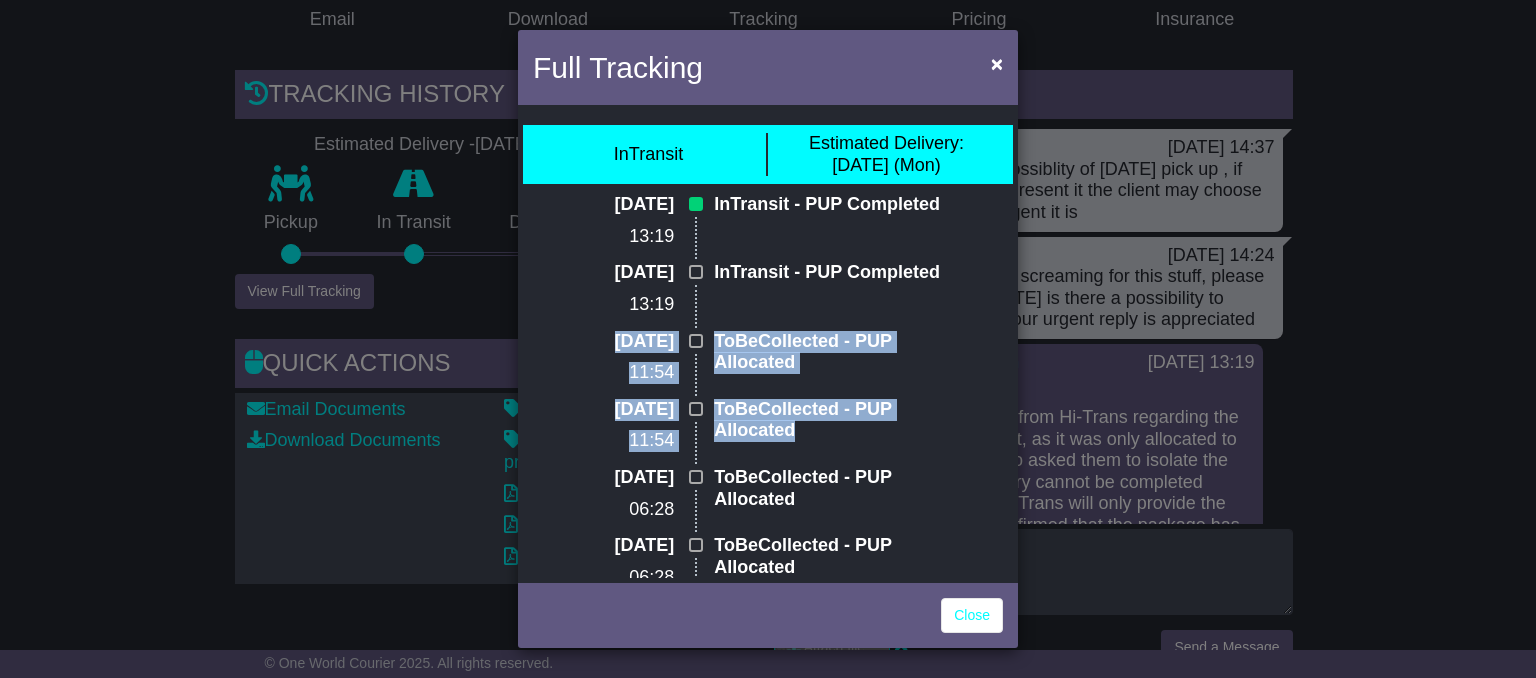 drag, startPoint x: 1019, startPoint y: 303, endPoint x: 989, endPoint y: 424, distance: 124.66354 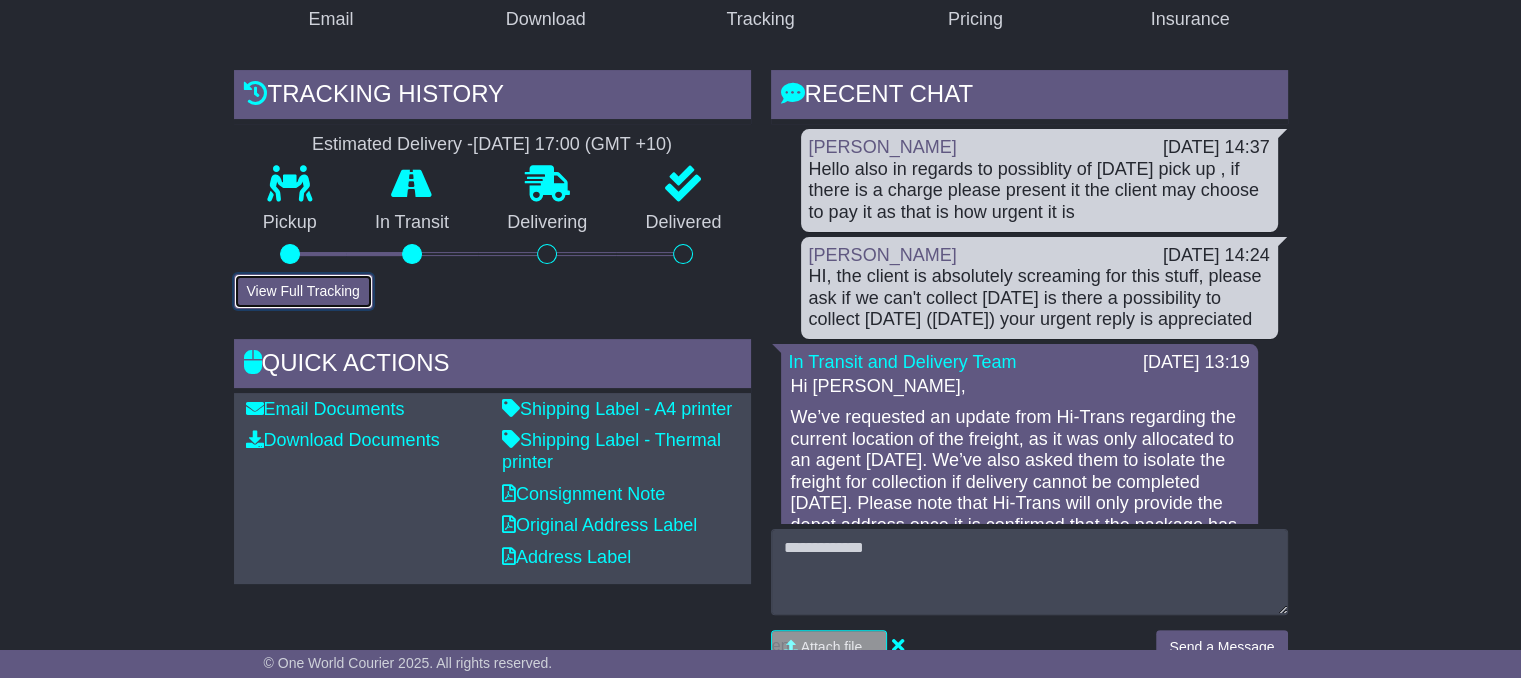 click on "View Full Tracking" at bounding box center [303, 291] 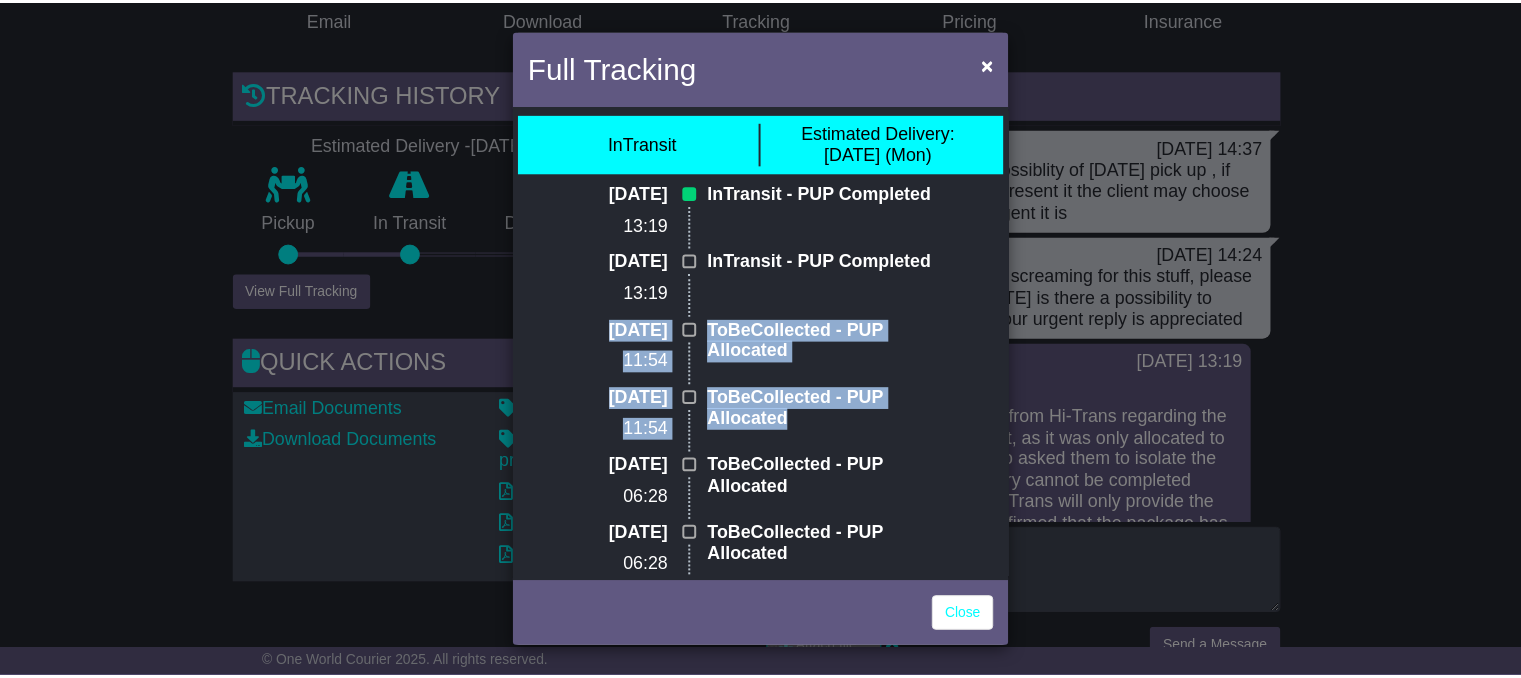 scroll, scrollTop: 0, scrollLeft: 0, axis: both 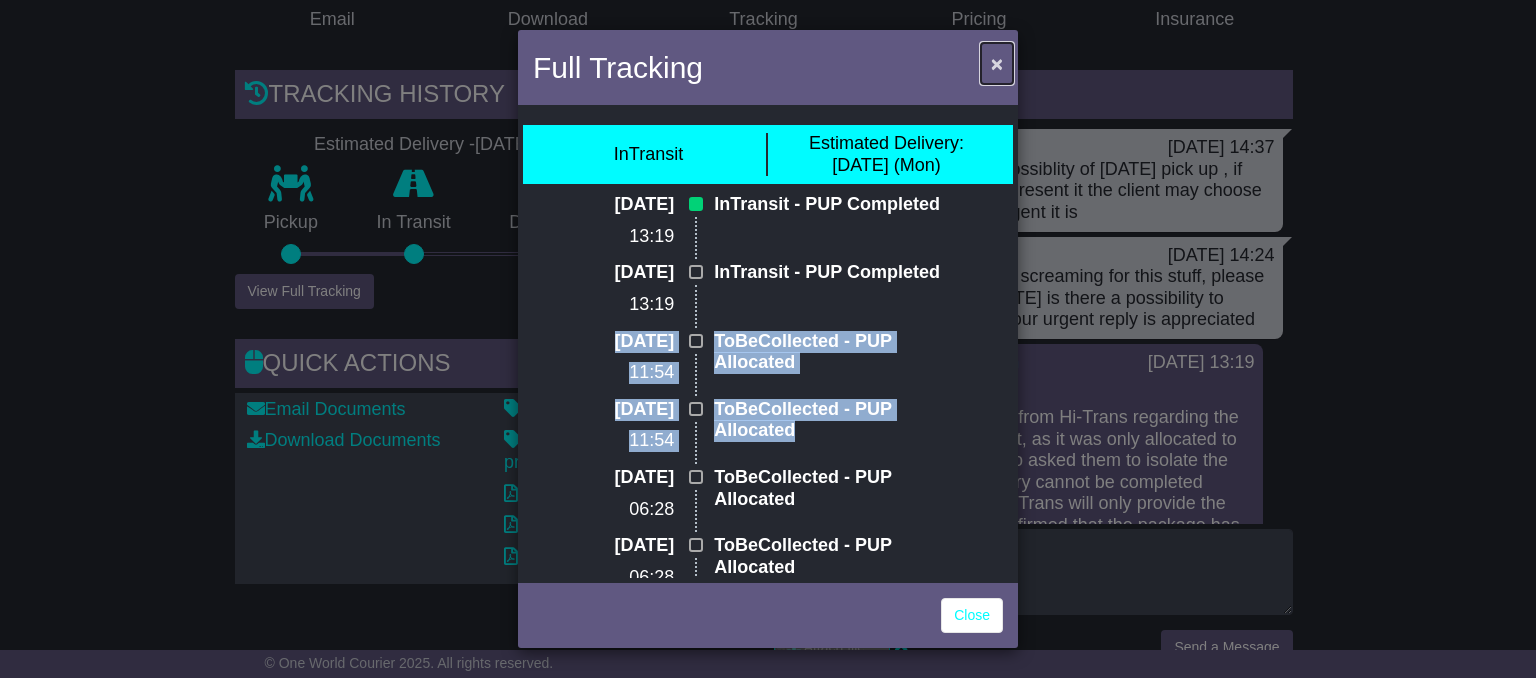 click on "×" at bounding box center (997, 63) 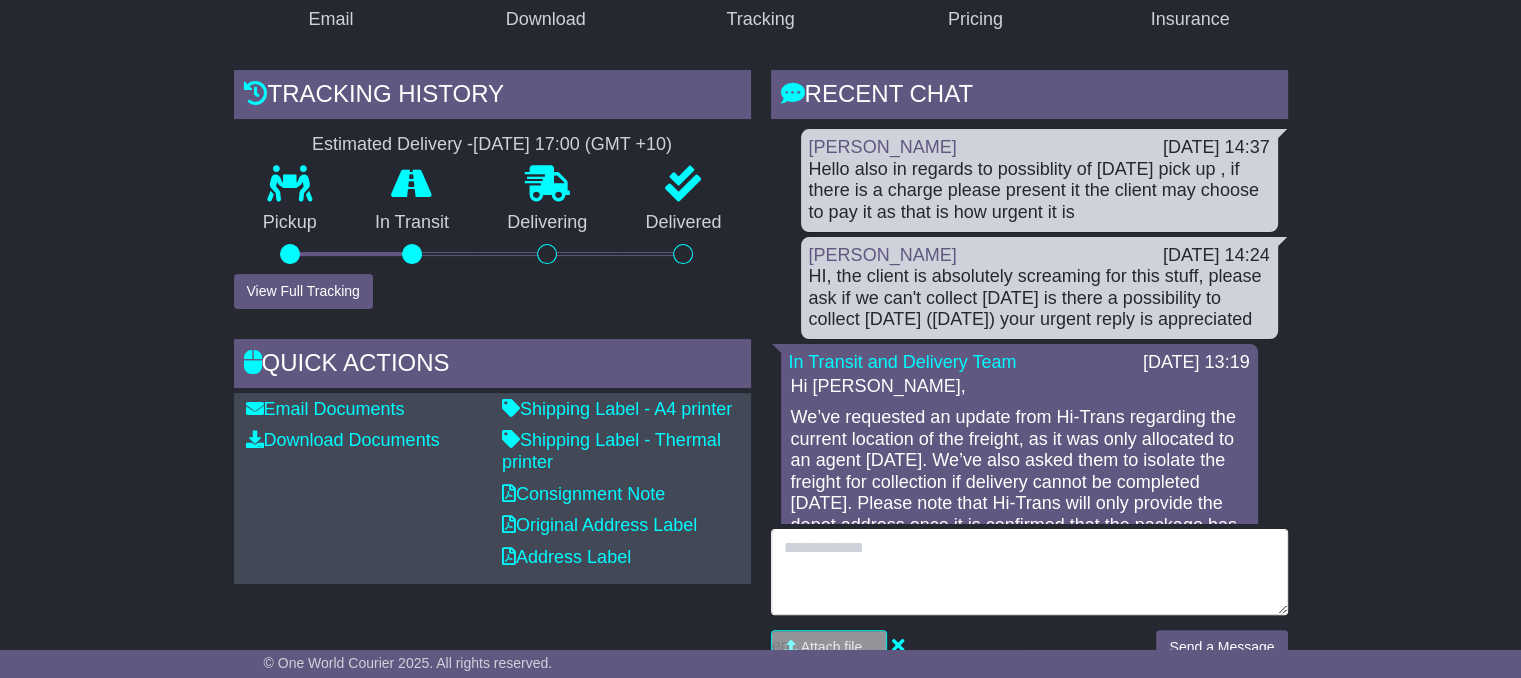 click at bounding box center [1029, 572] 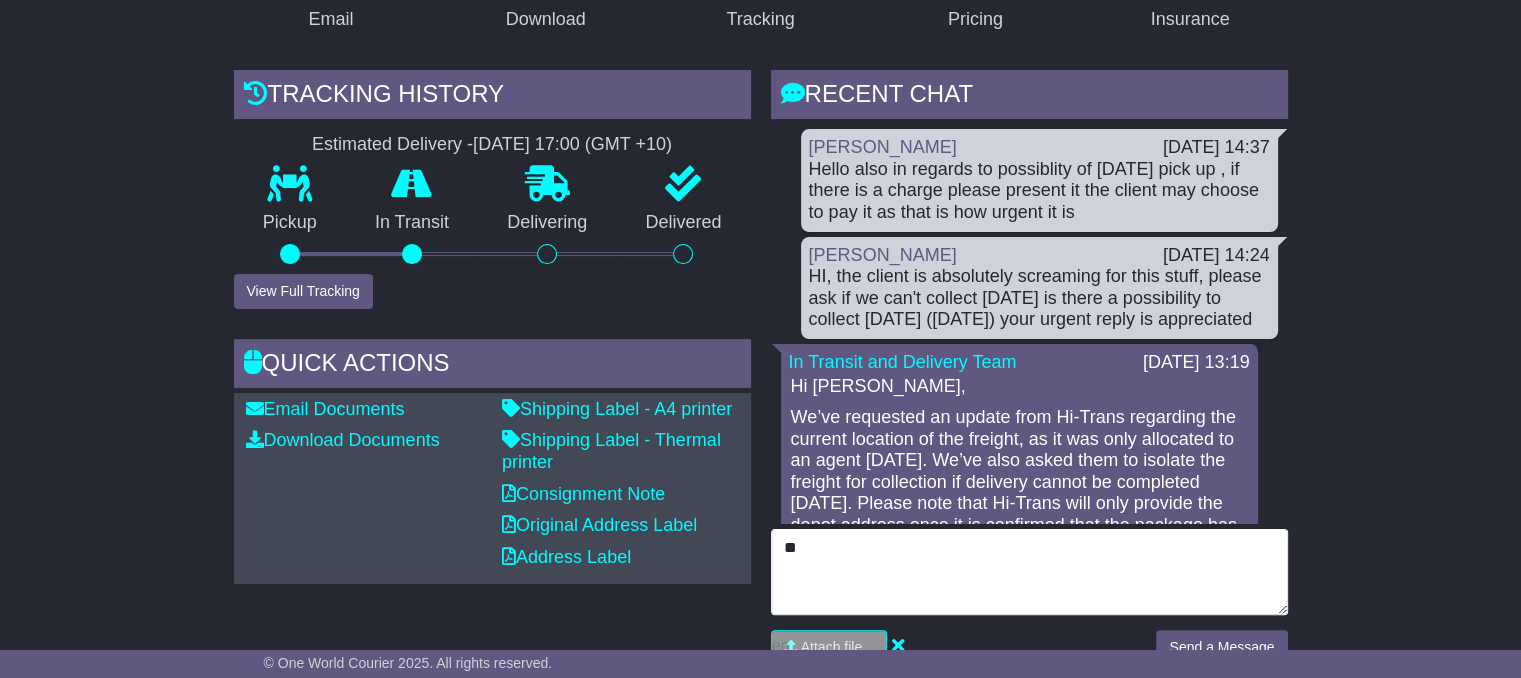 type on "*" 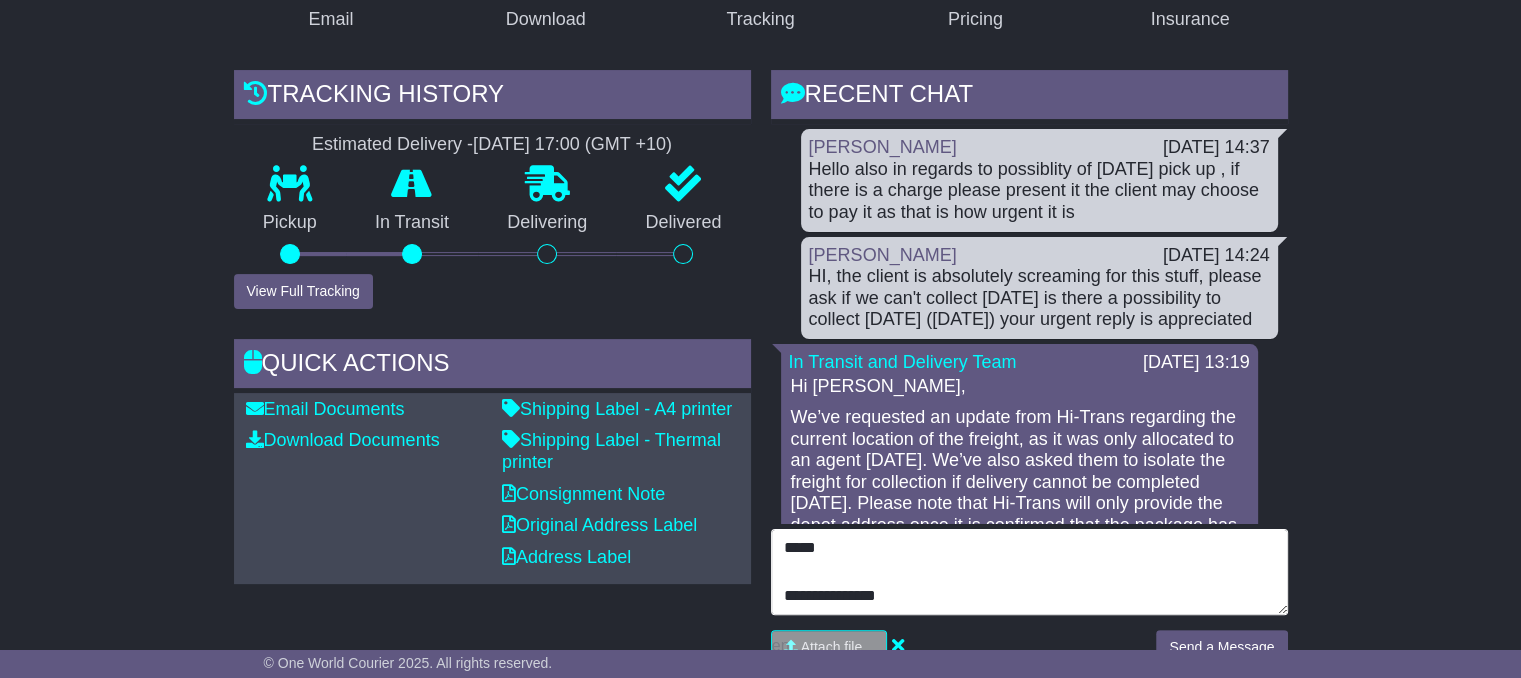 type on "**********" 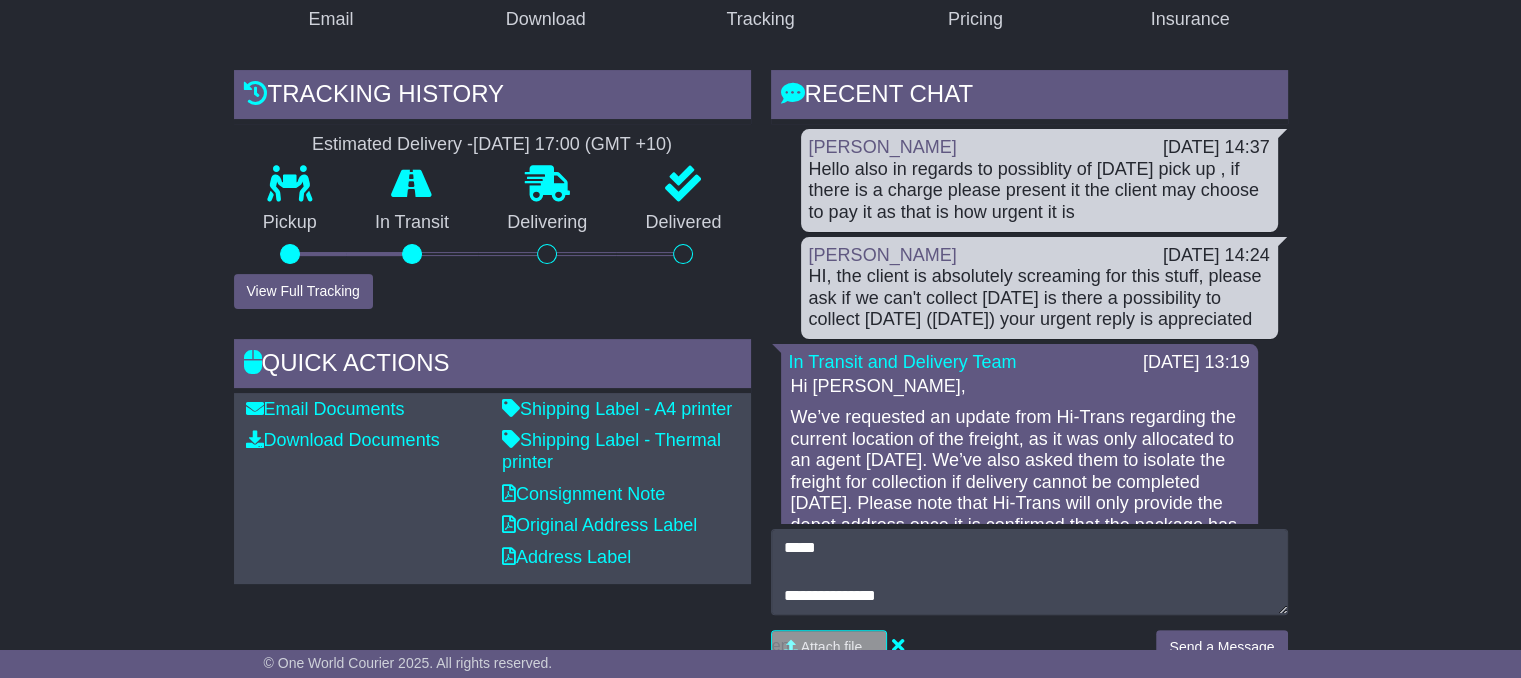 click on "**********" at bounding box center [1029, 604] 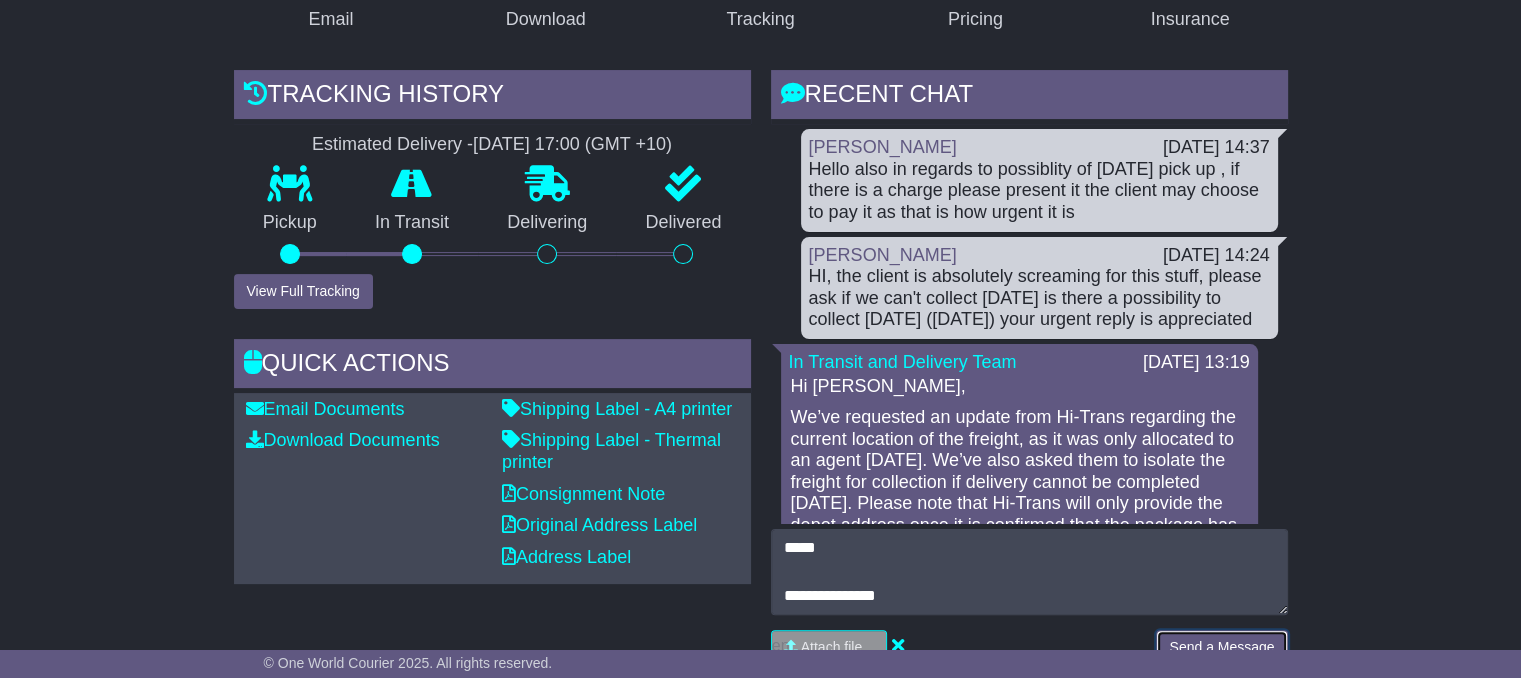 click on "Send a Message" at bounding box center [1221, 647] 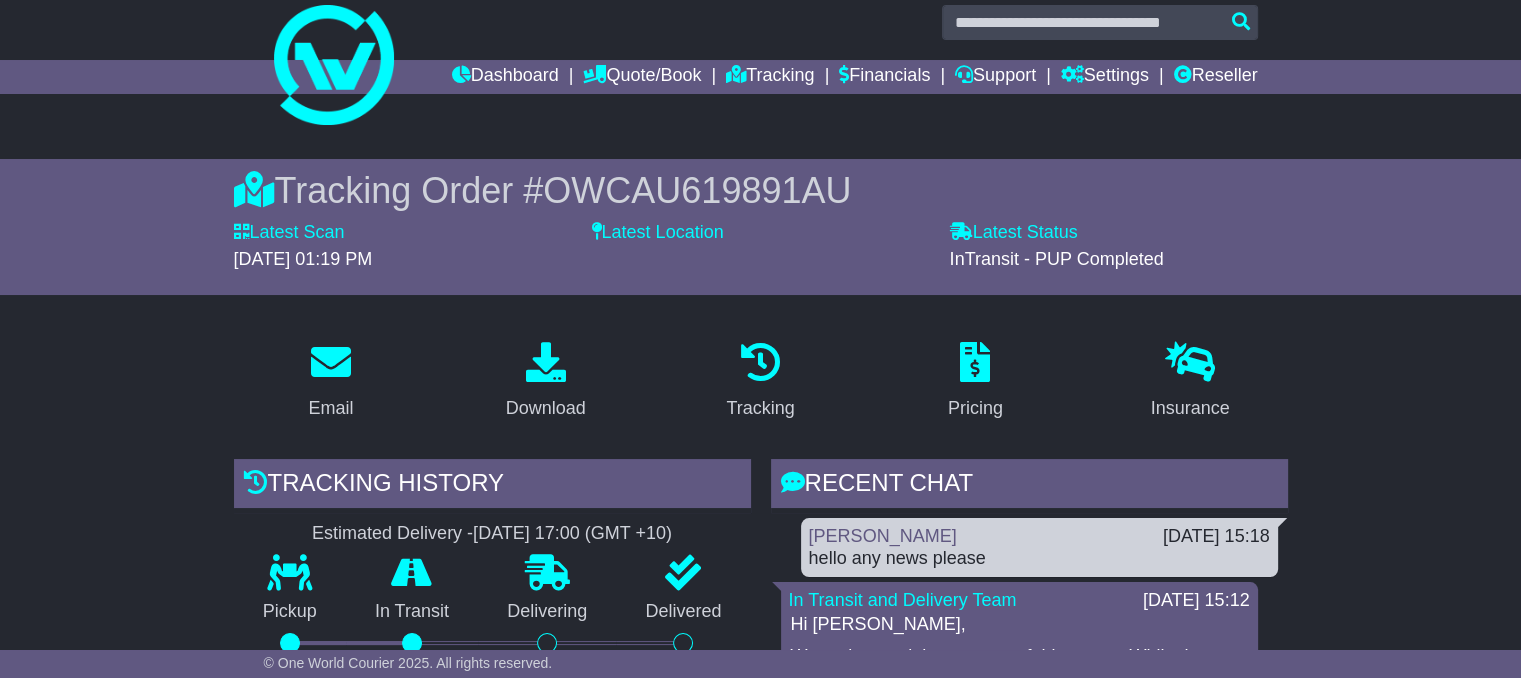 scroll, scrollTop: 0, scrollLeft: 0, axis: both 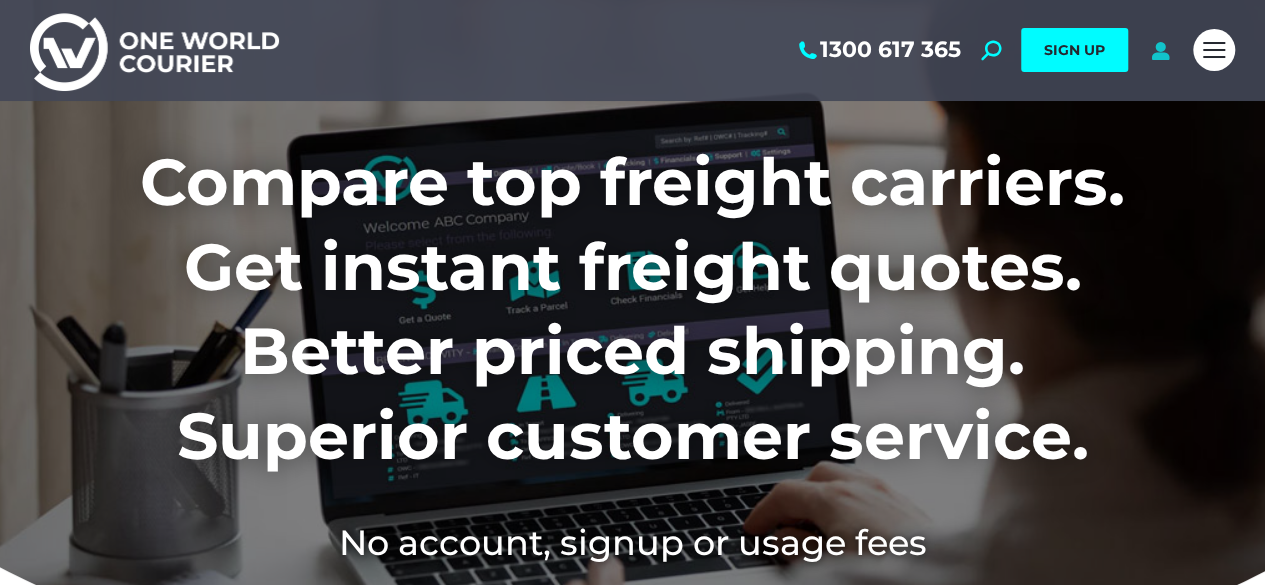 click at bounding box center [1160, 50] 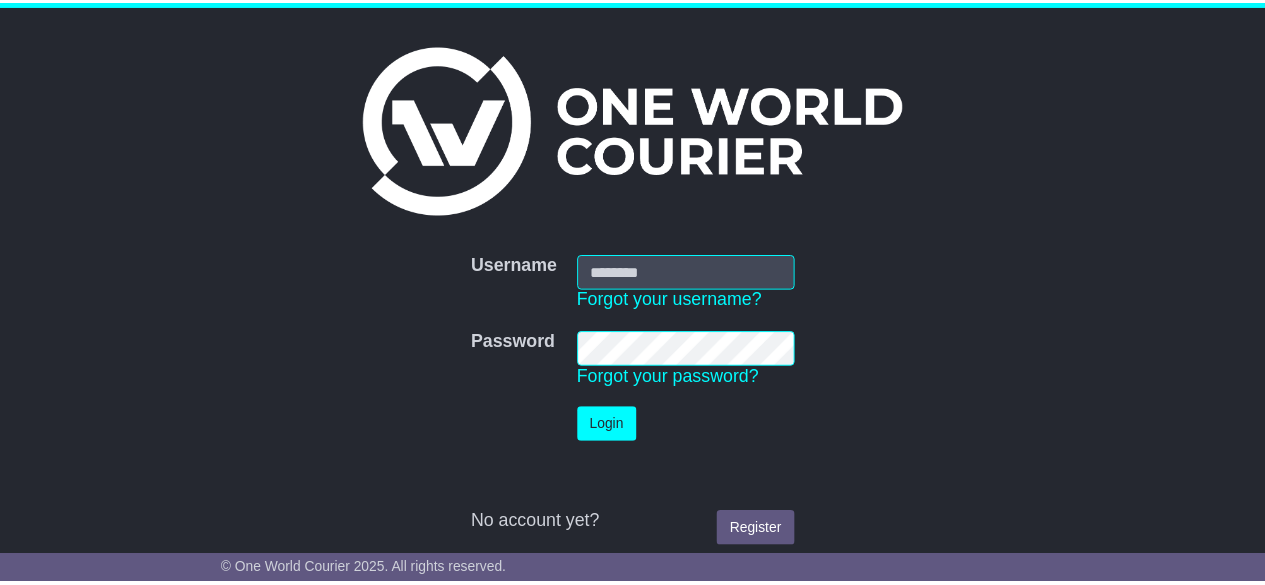 scroll, scrollTop: 0, scrollLeft: 0, axis: both 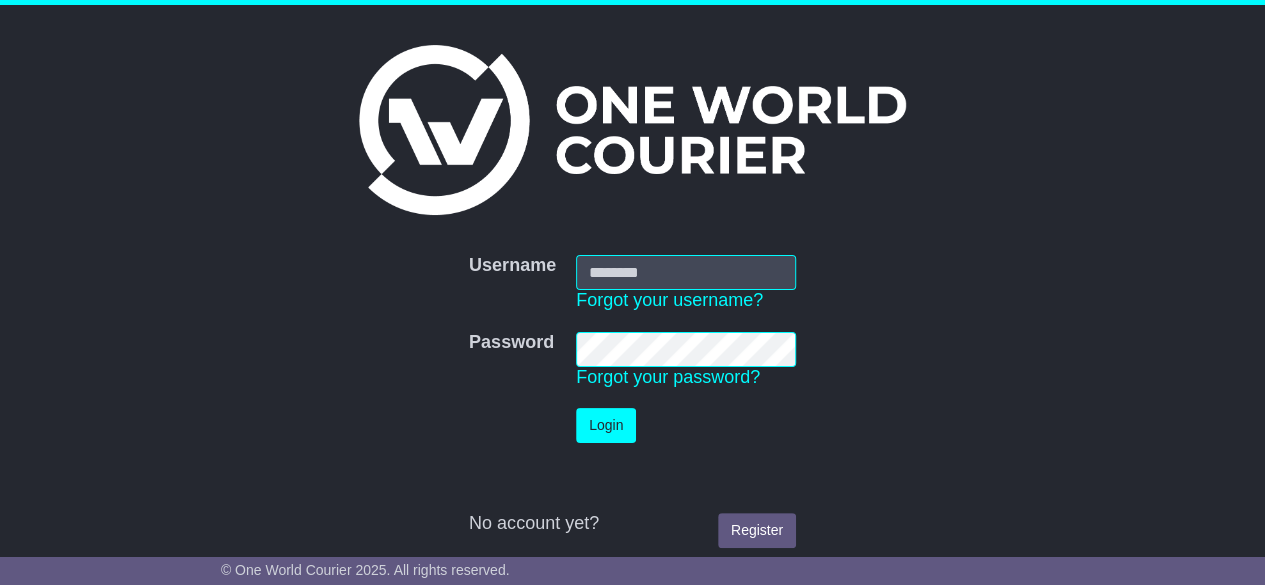 type on "**********" 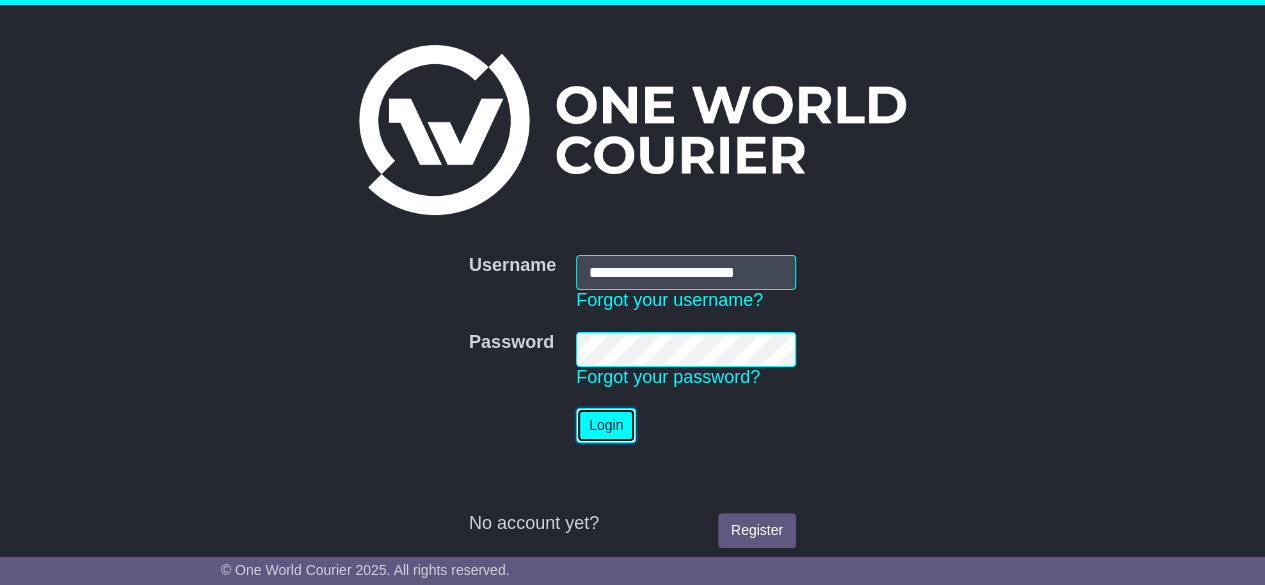 click on "Login" at bounding box center [606, 425] 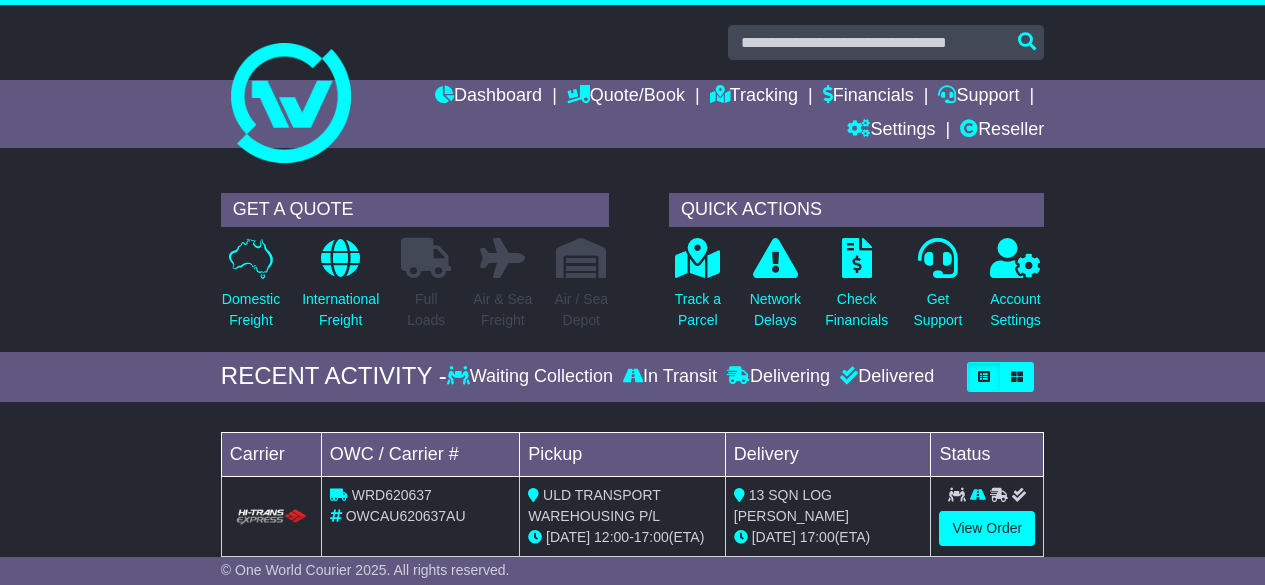 scroll, scrollTop: 0, scrollLeft: 0, axis: both 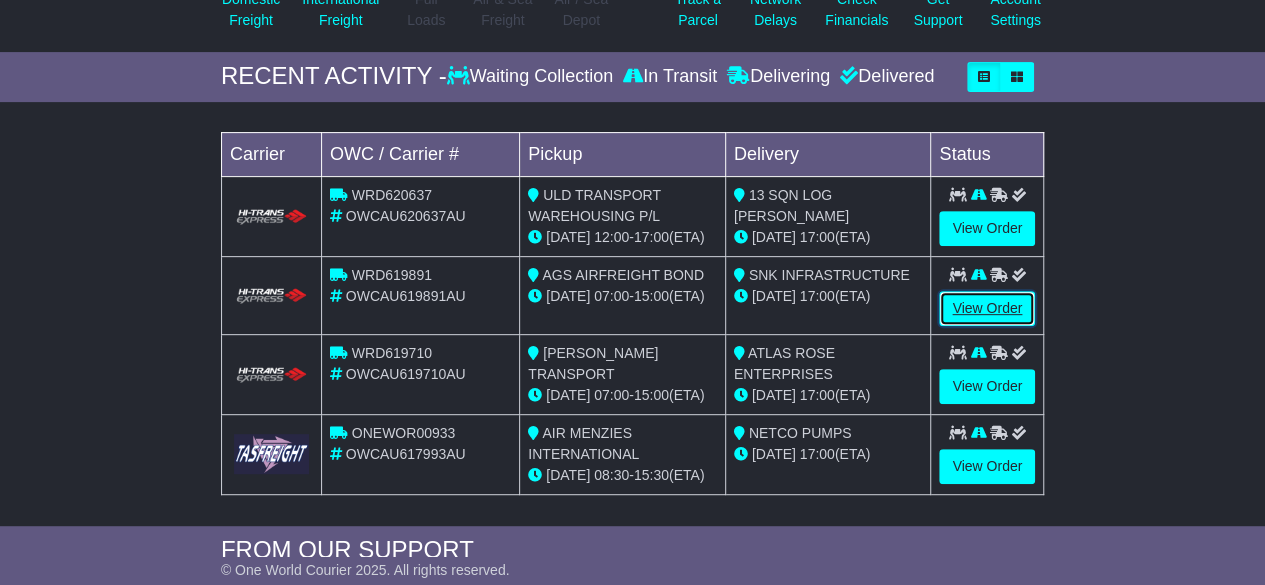 click on "View Order" at bounding box center (987, 308) 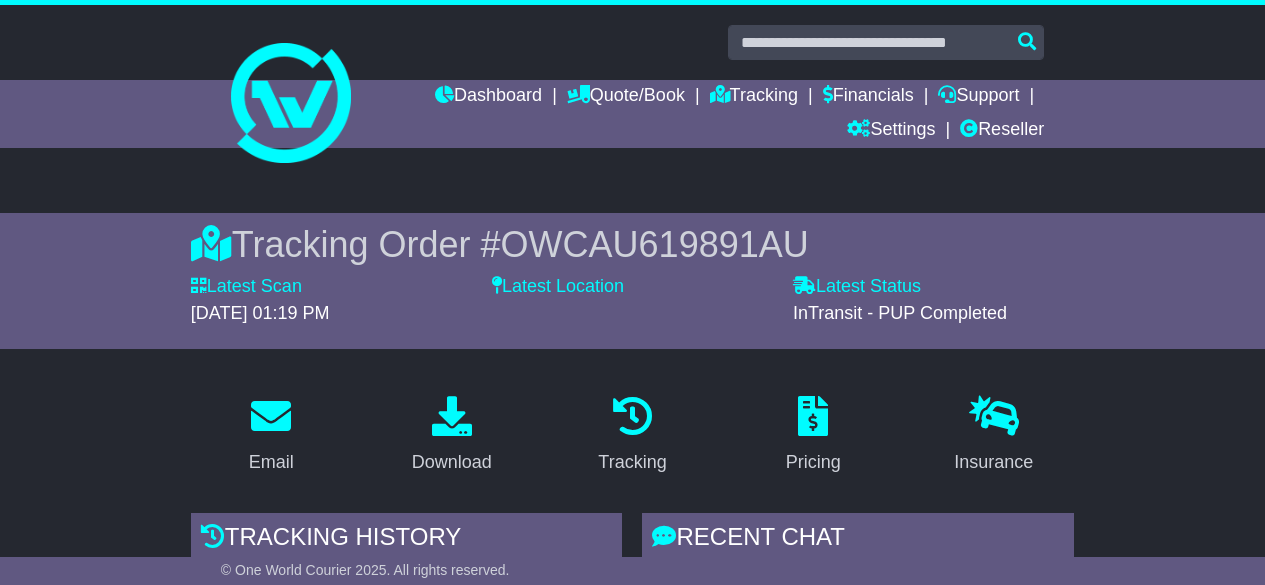 scroll, scrollTop: 0, scrollLeft: 0, axis: both 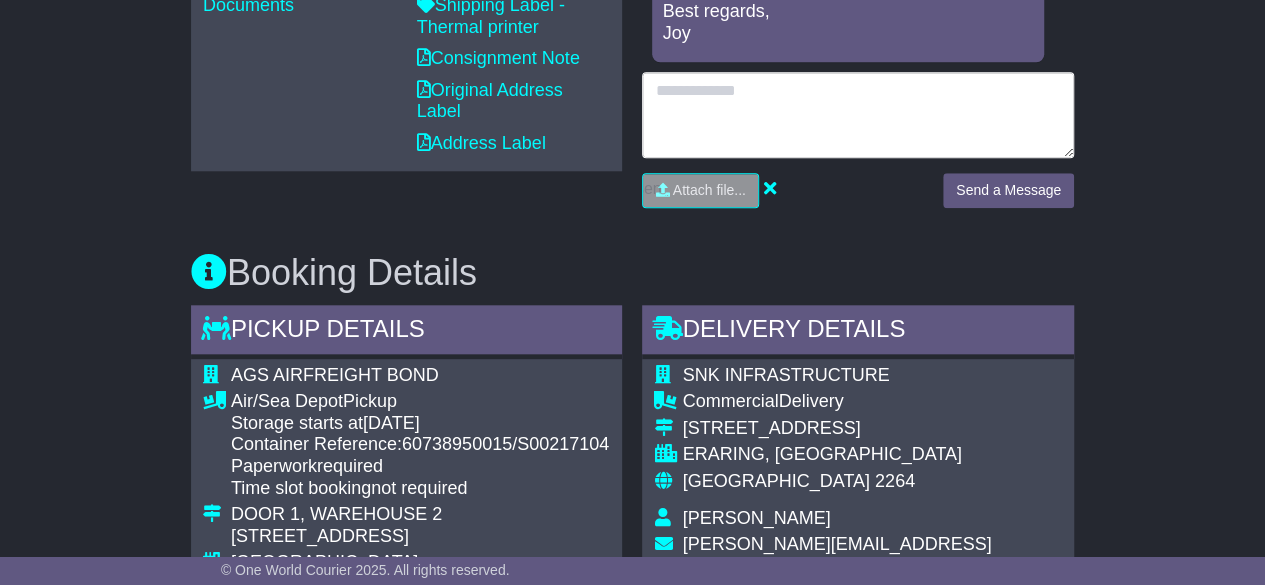 click at bounding box center [858, 115] 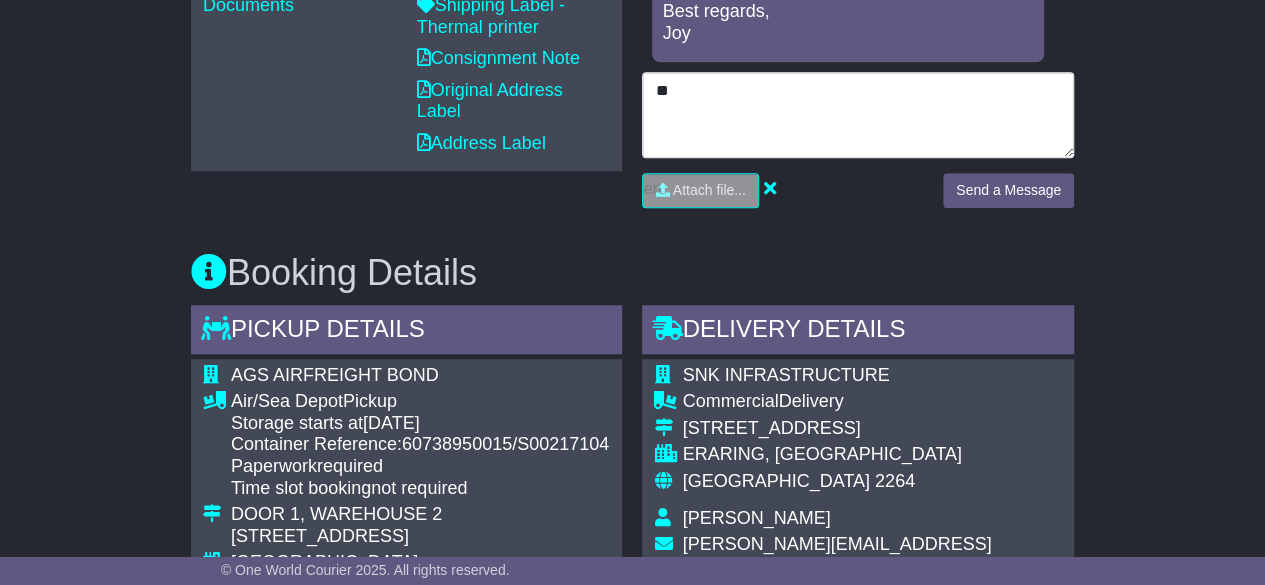 type on "*" 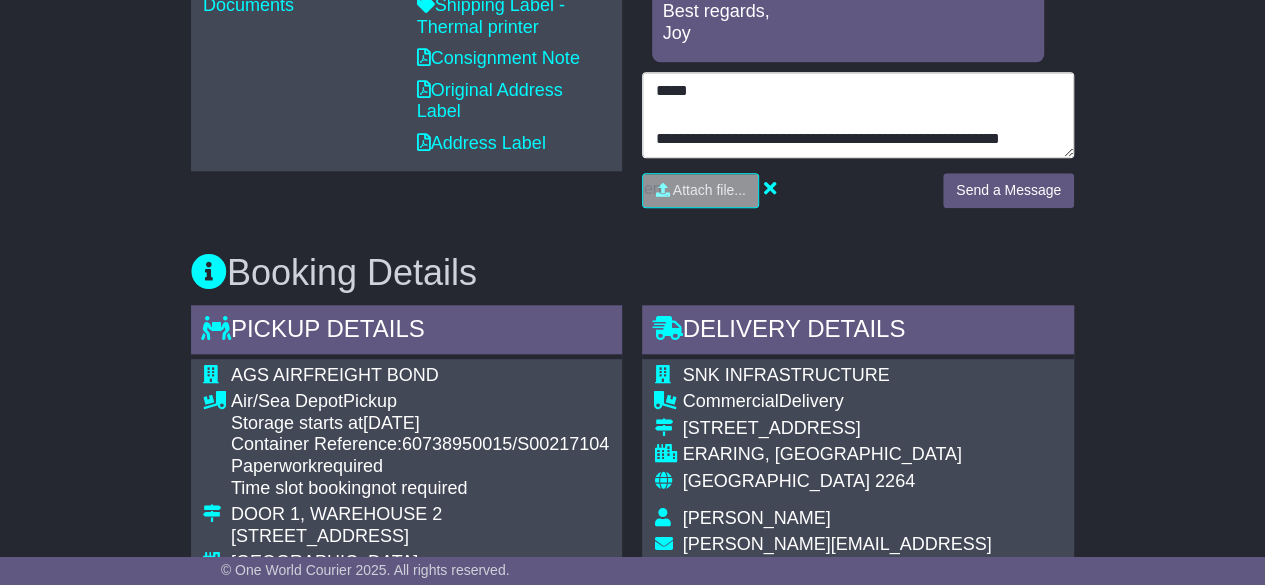 type on "**********" 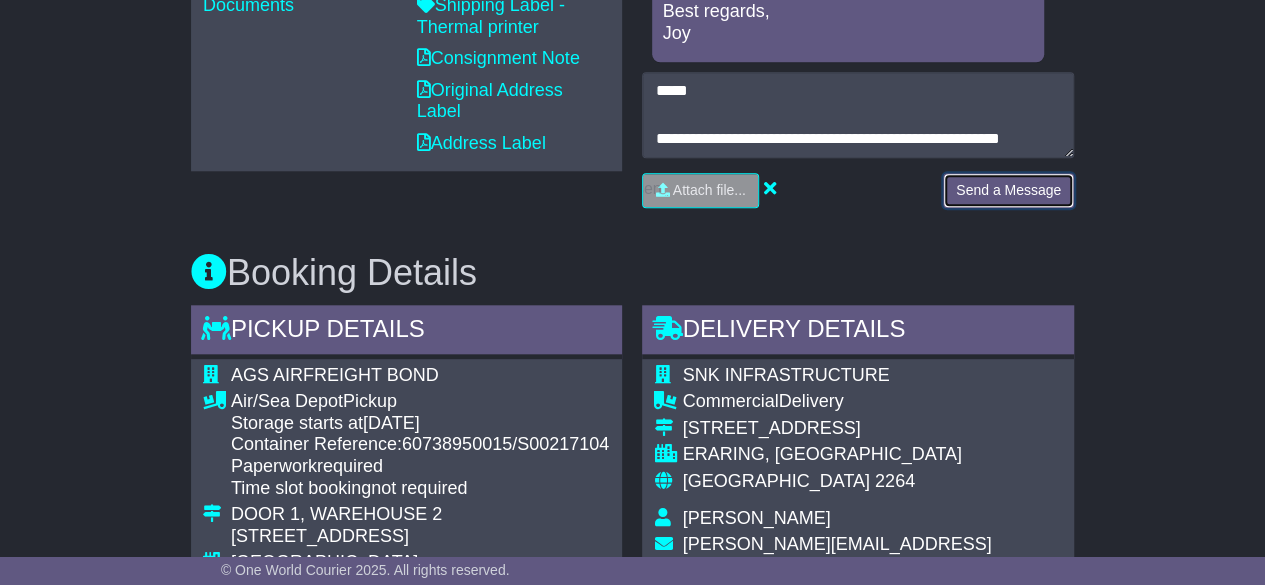 click on "Send a Message" at bounding box center (1008, 190) 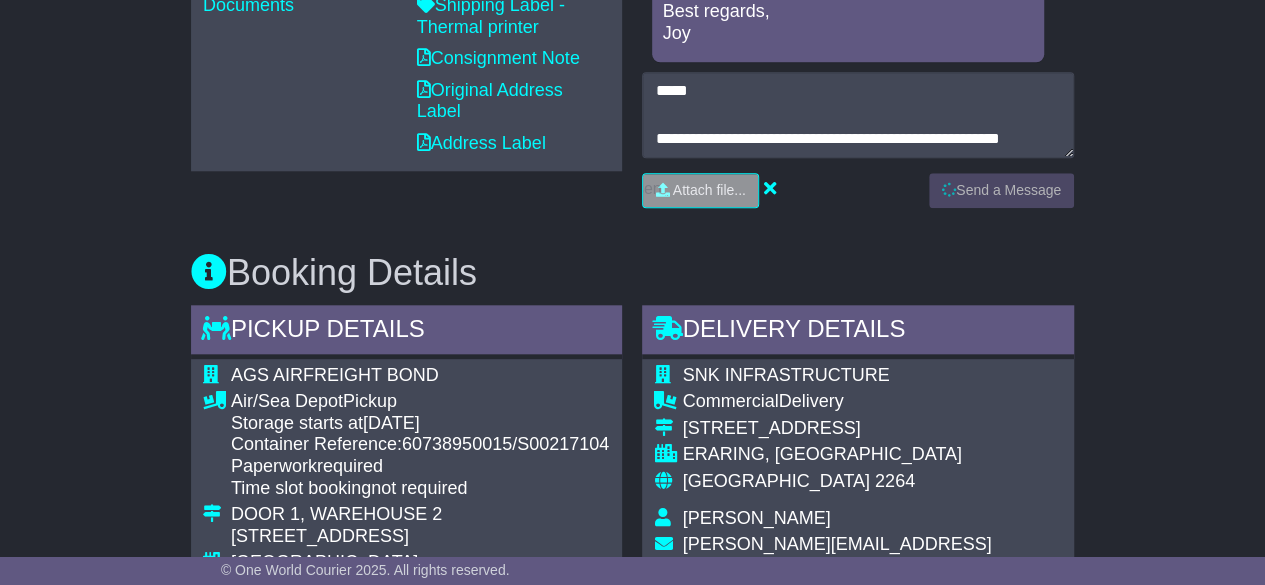 click on "Booking Details
Pickup Details  - Tail Lift
AGS AIRFREIGHT BOND
Air/Sea Depot  Pickup
Storage starts at  11 Jul 2025
Container Reference:  60738950015/S00217104
Paperwork  required
Time slot booking  not required
DOOR 1, WAREHOUSE 2
2 SIMBLIST ROAD
PORT BOTANY, NSW
Australia
2036" at bounding box center (632, 606) 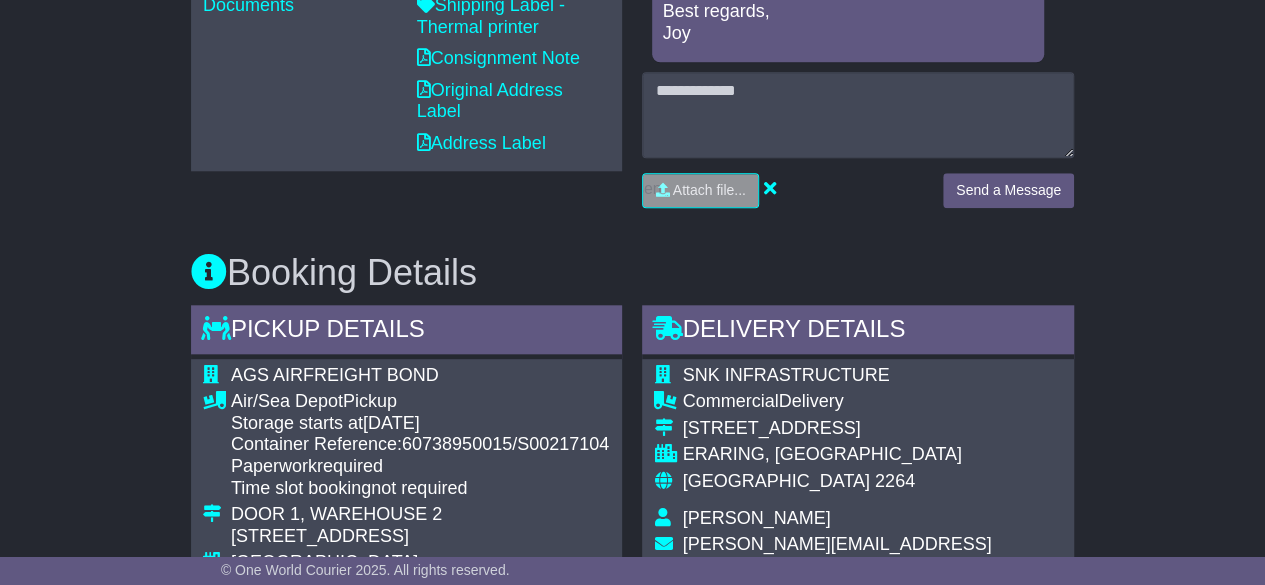 scroll, scrollTop: 3067, scrollLeft: 0, axis: vertical 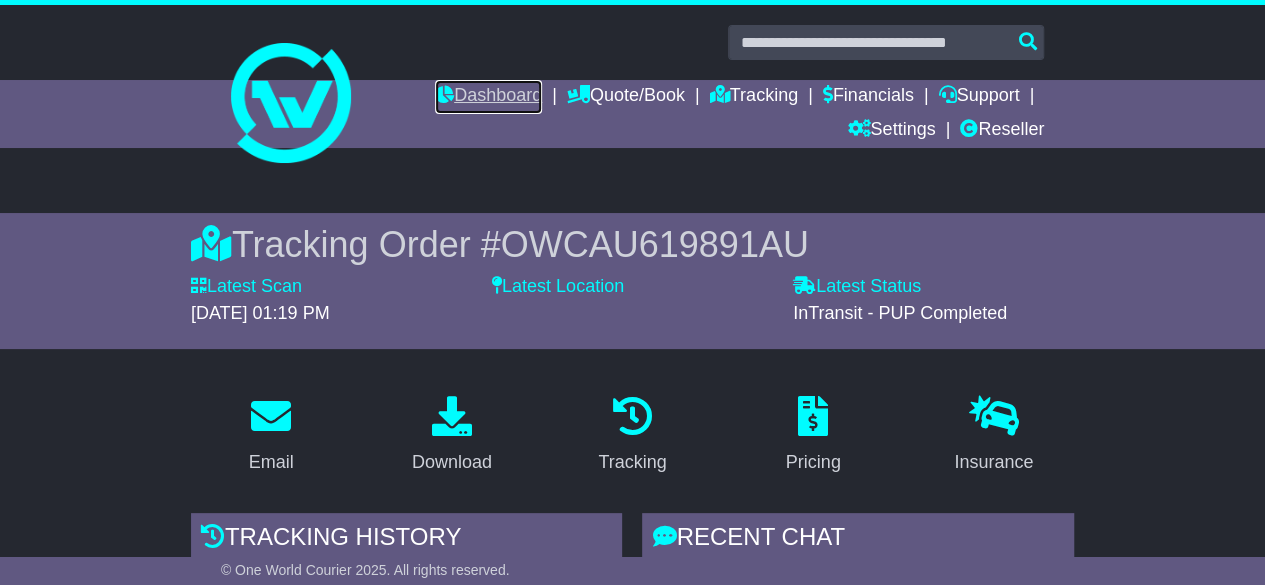 click on "Dashboard" at bounding box center (488, 97) 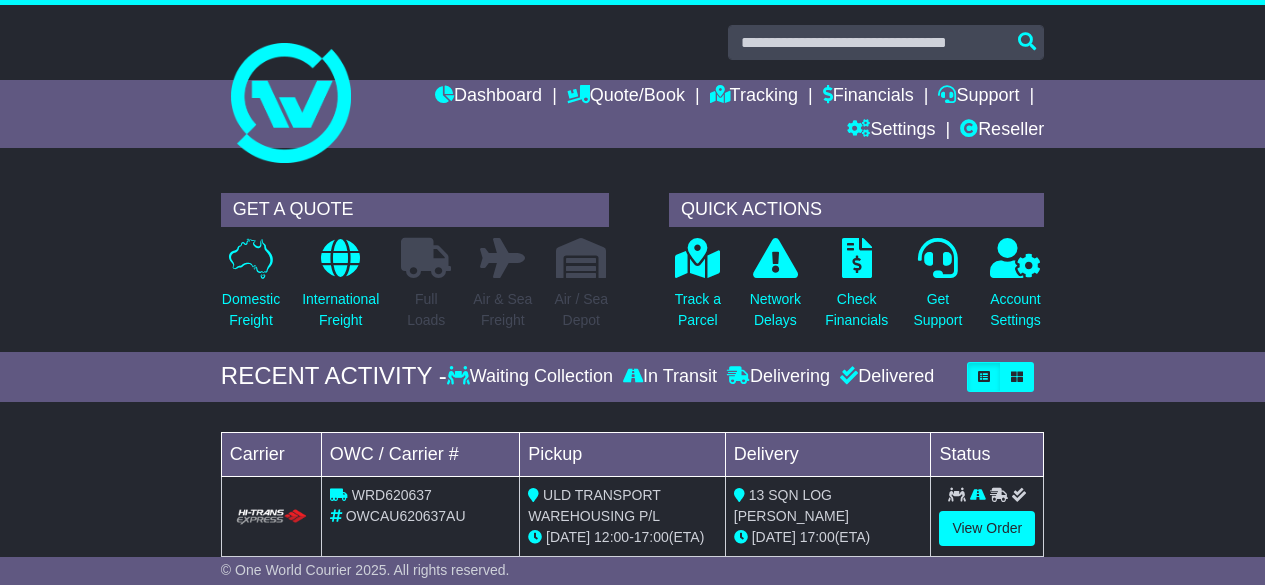 scroll, scrollTop: 0, scrollLeft: 0, axis: both 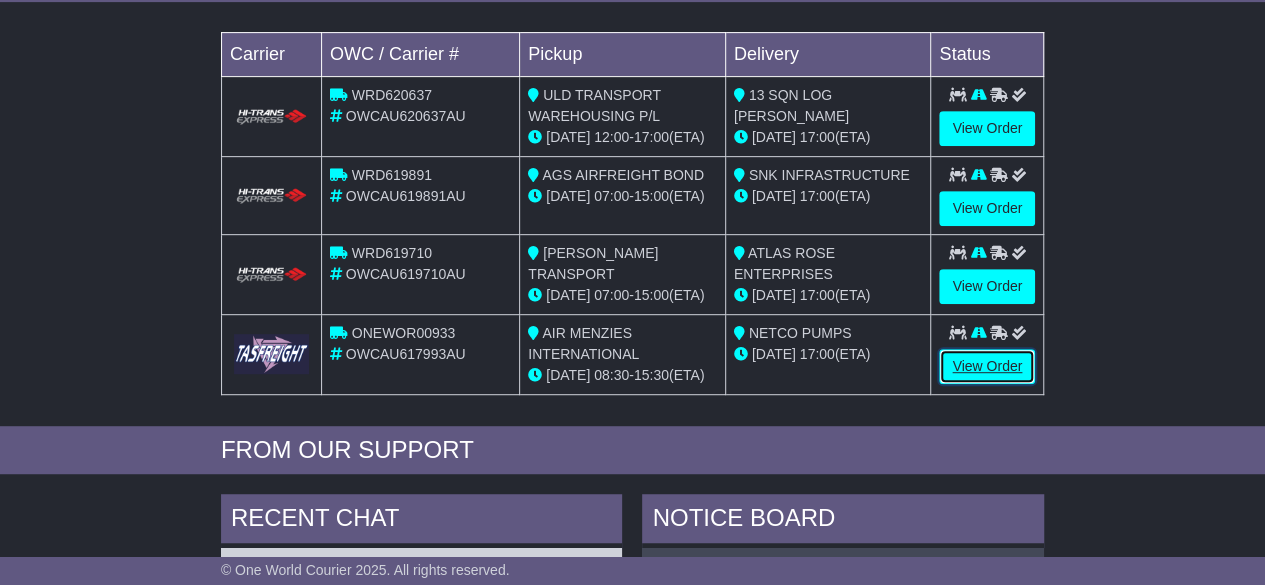 click on "View Order" at bounding box center [987, 366] 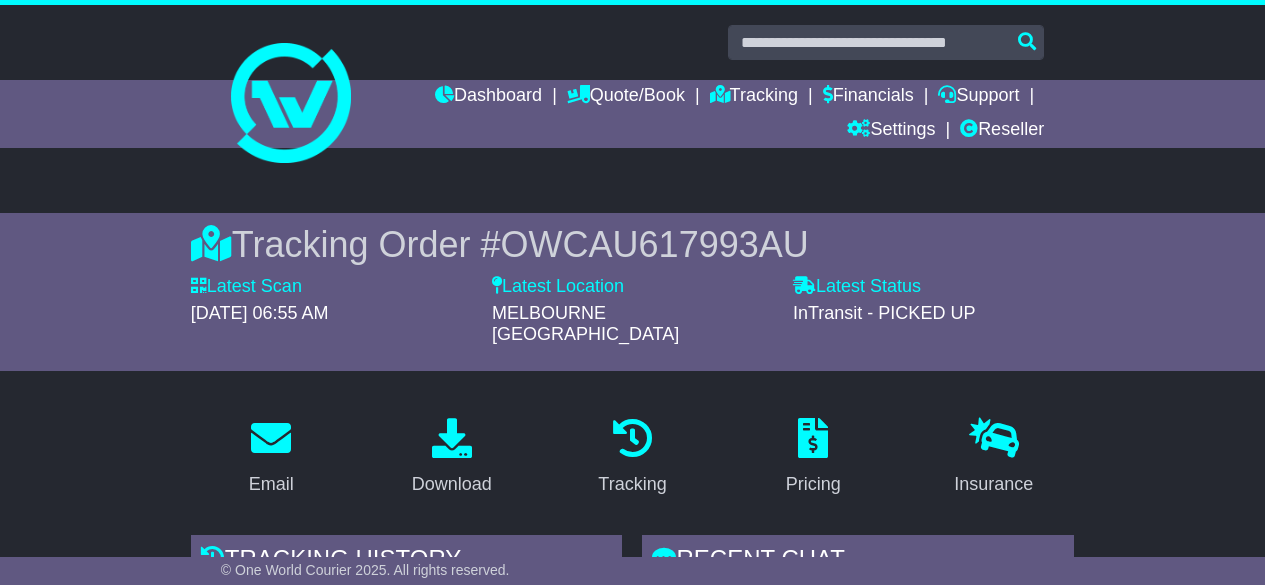 scroll, scrollTop: 400, scrollLeft: 0, axis: vertical 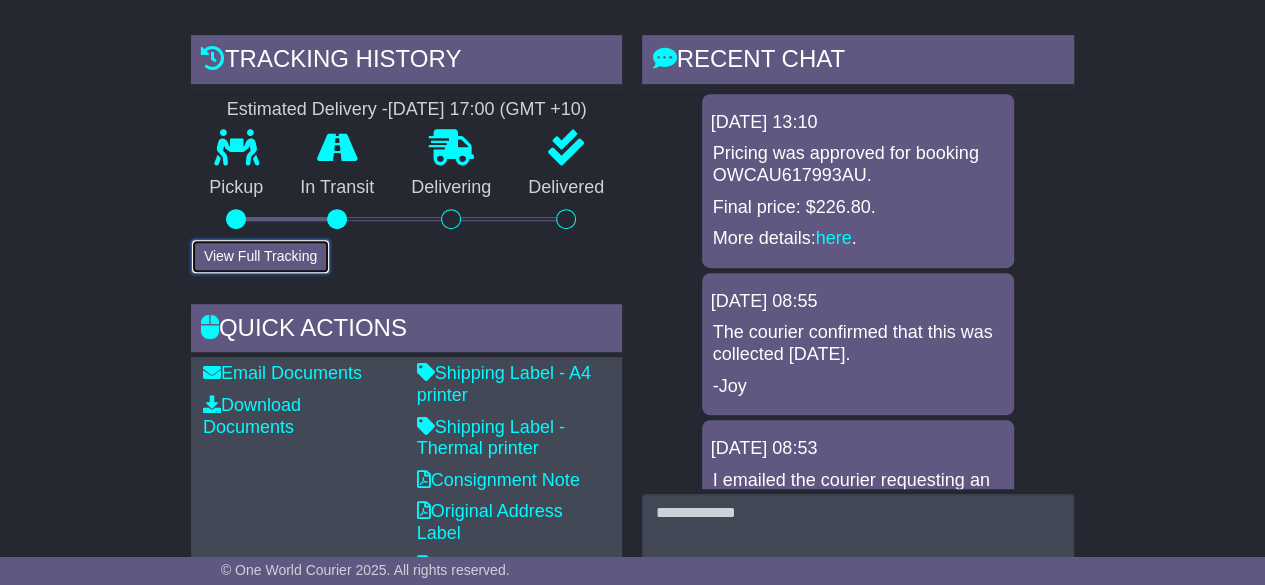 click on "View Full Tracking" at bounding box center (260, 256) 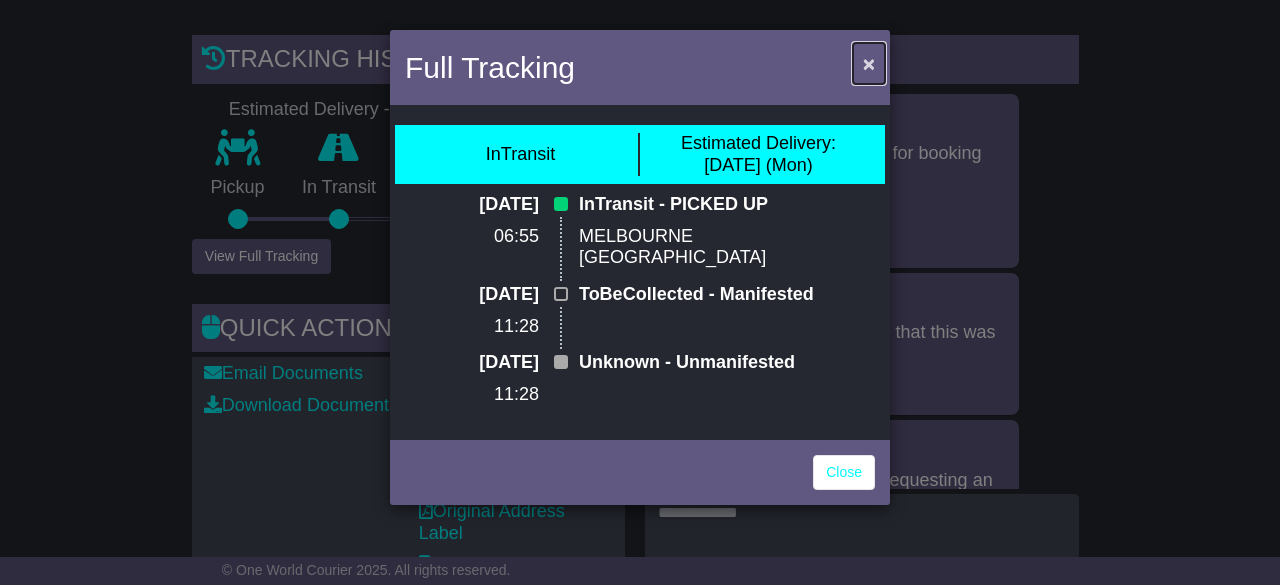 click on "×" at bounding box center [869, 63] 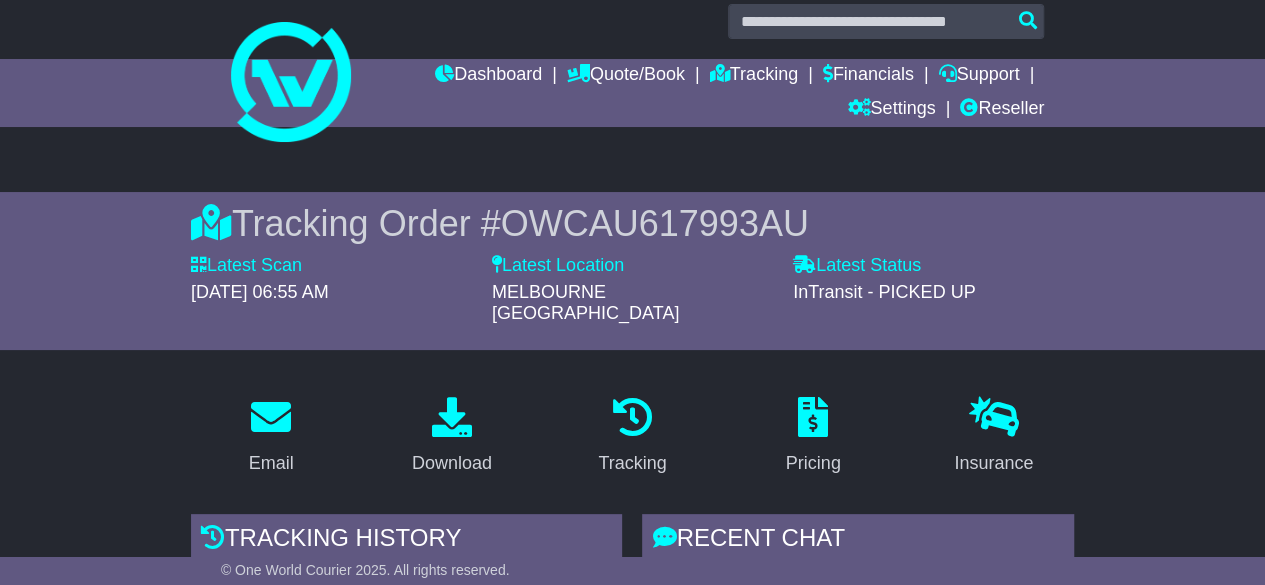 scroll, scrollTop: 0, scrollLeft: 0, axis: both 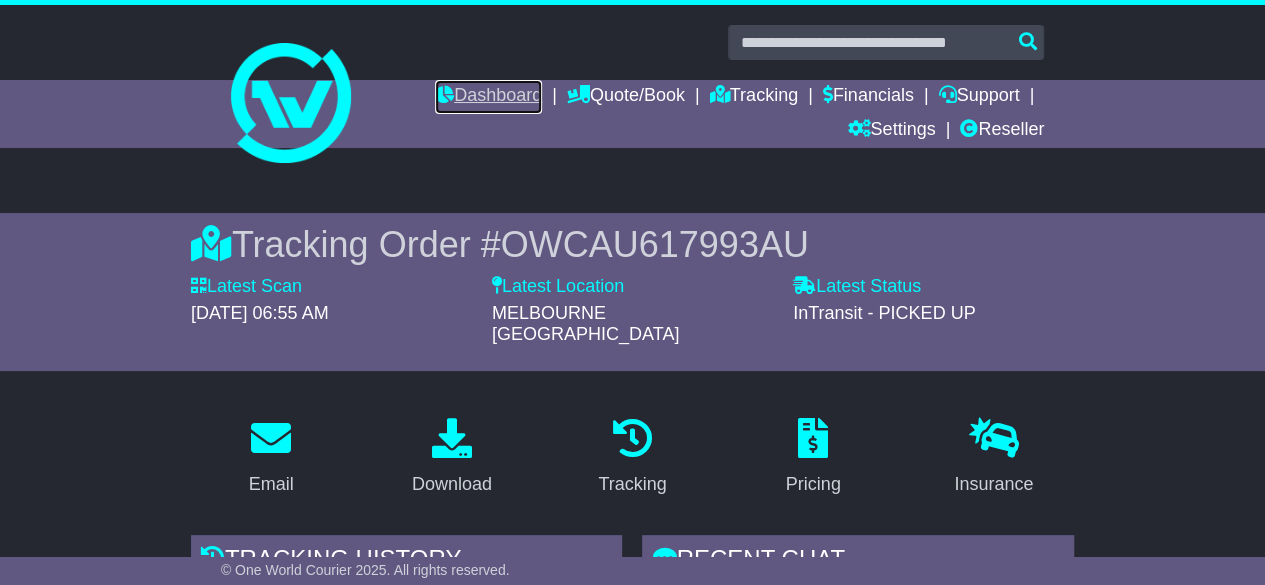 click on "Dashboard" at bounding box center [488, 97] 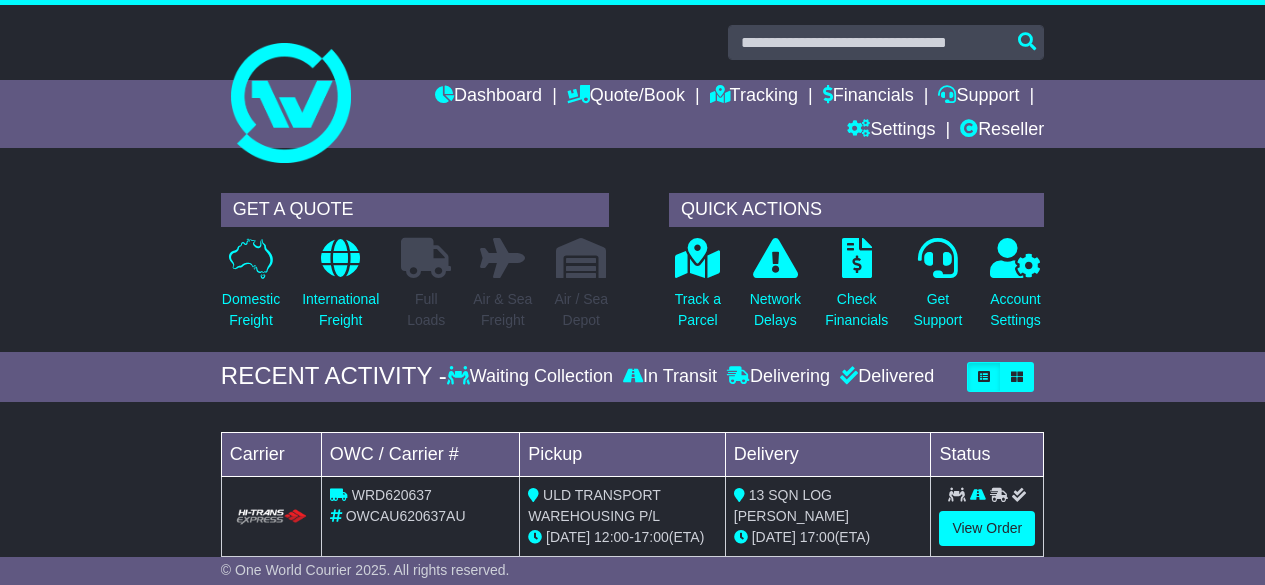 scroll, scrollTop: 0, scrollLeft: 0, axis: both 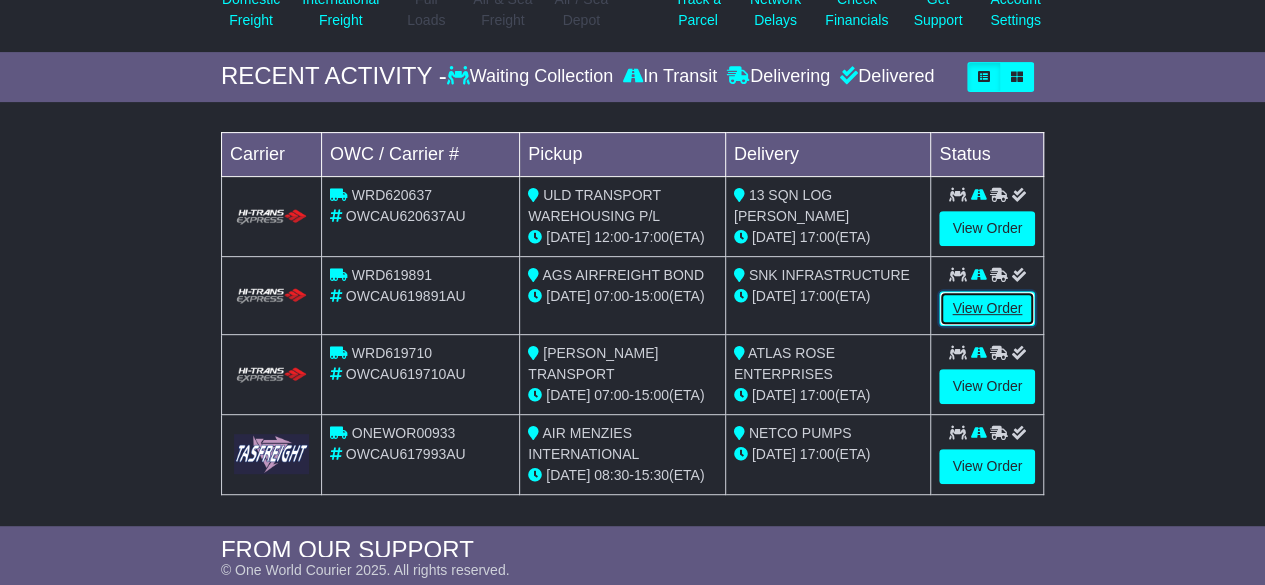 click on "View Order" at bounding box center [987, 308] 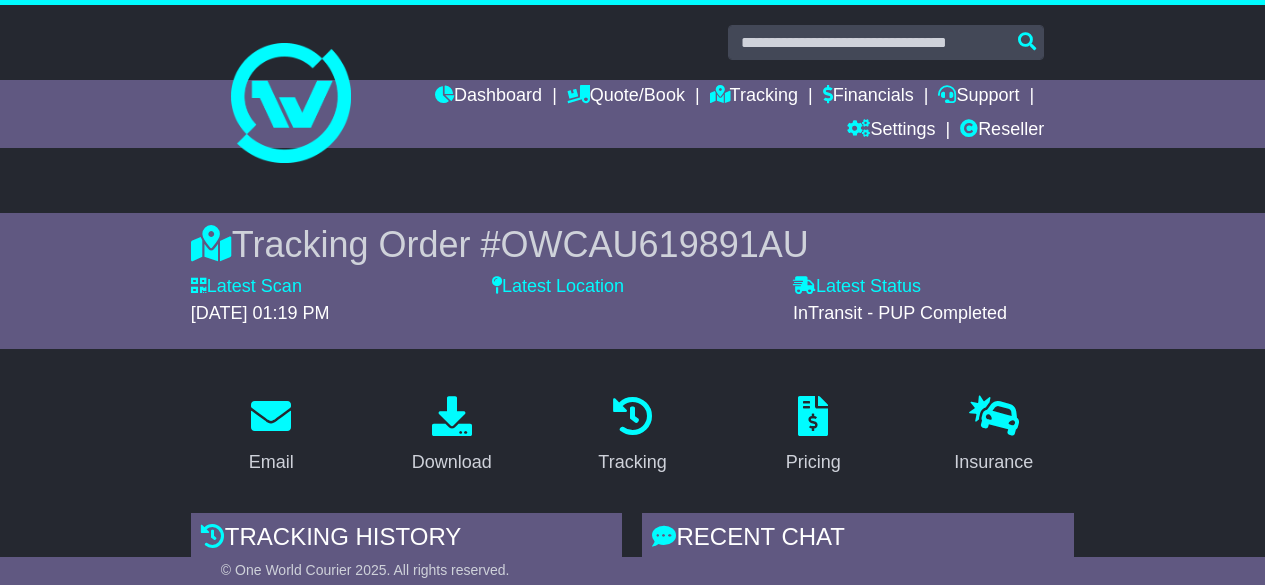 scroll, scrollTop: 0, scrollLeft: 0, axis: both 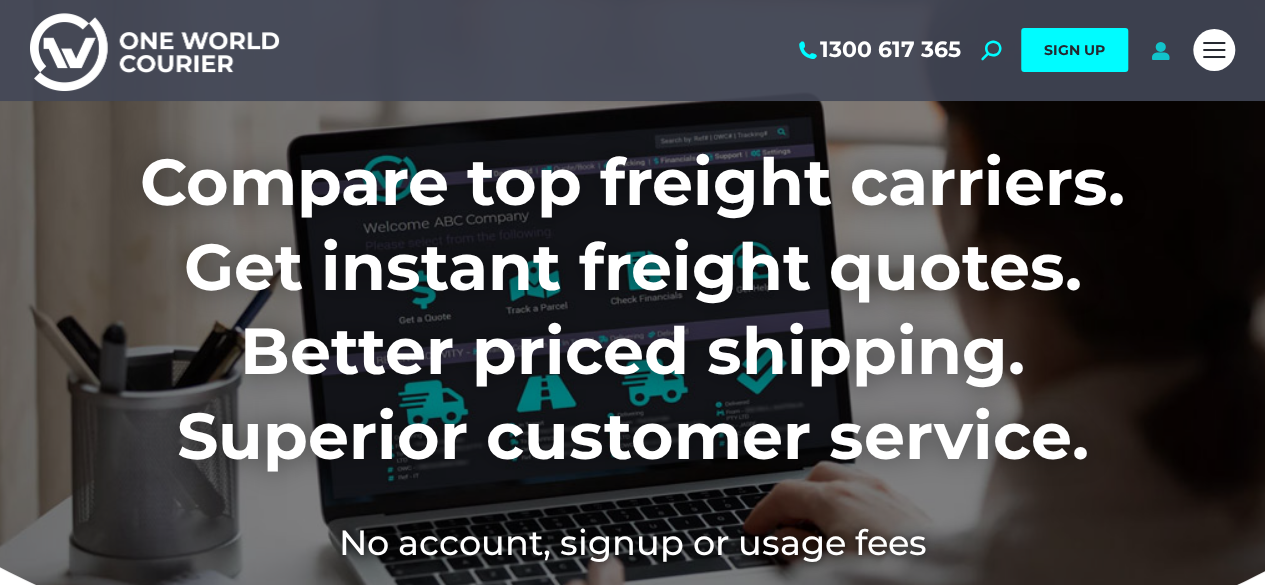 click at bounding box center [1160, 50] 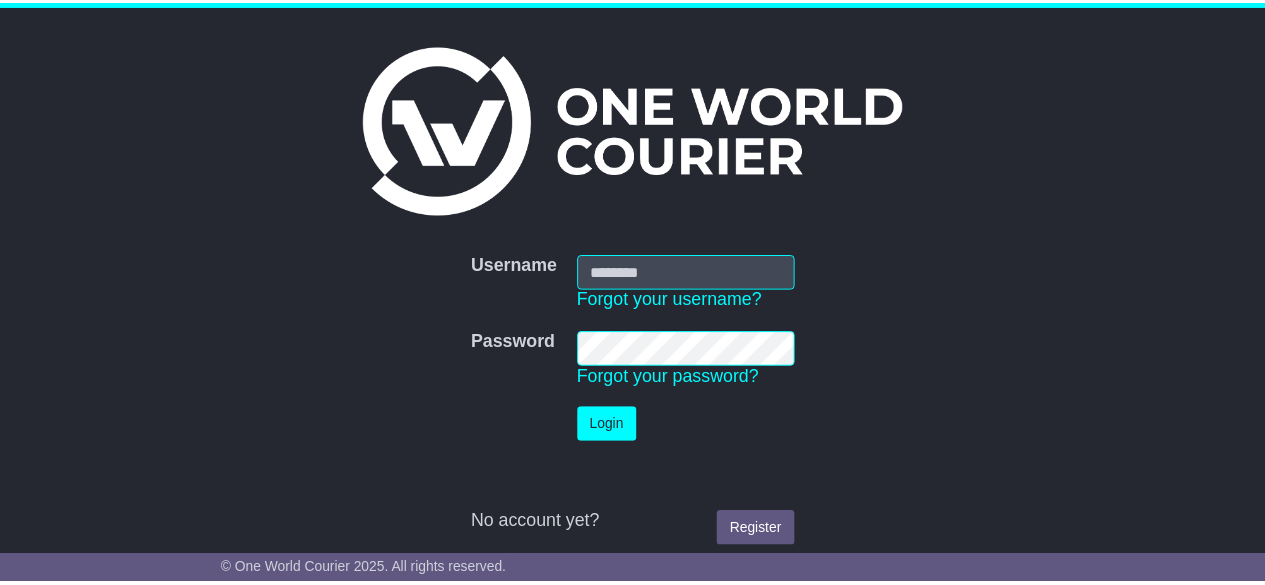 scroll, scrollTop: 0, scrollLeft: 0, axis: both 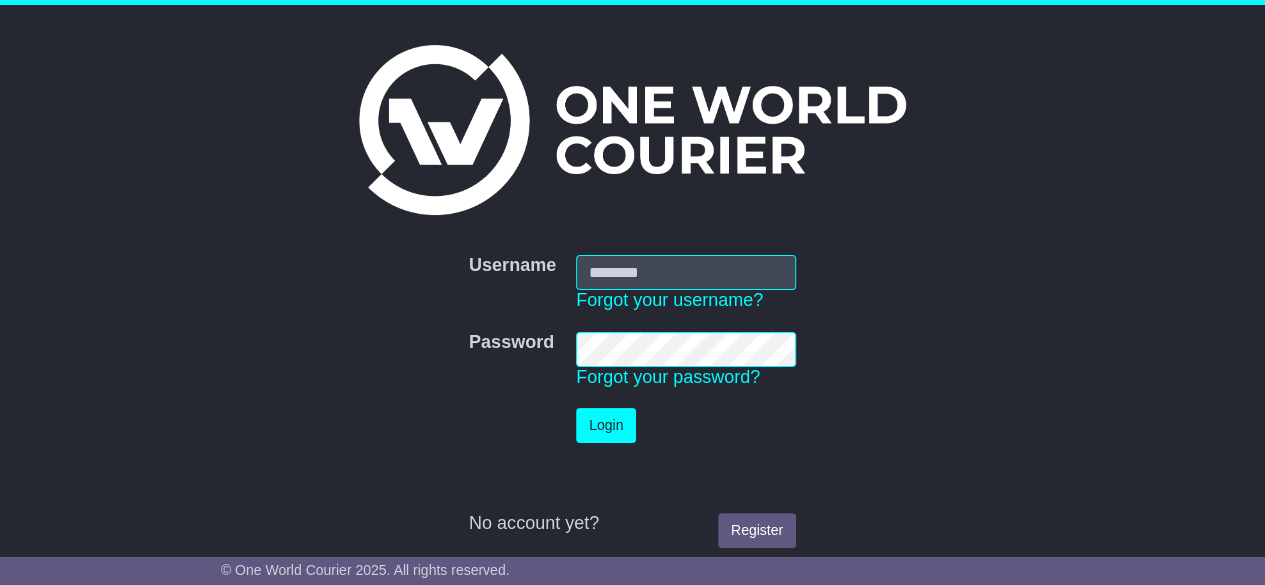type on "**********" 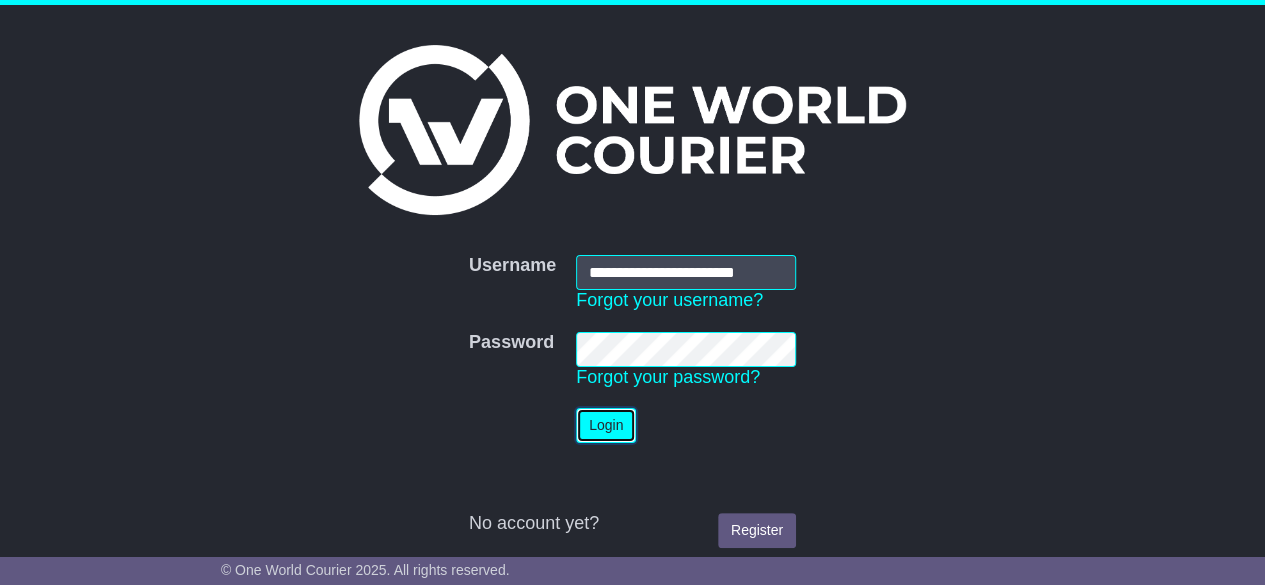 click on "Login" at bounding box center (606, 425) 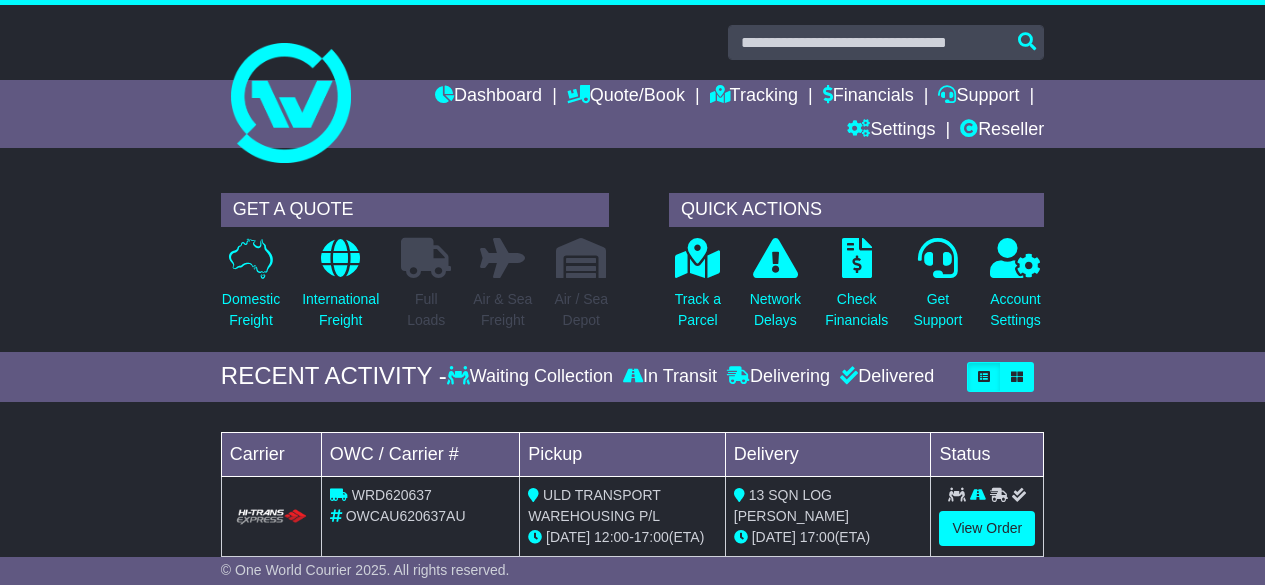 scroll, scrollTop: 0, scrollLeft: 0, axis: both 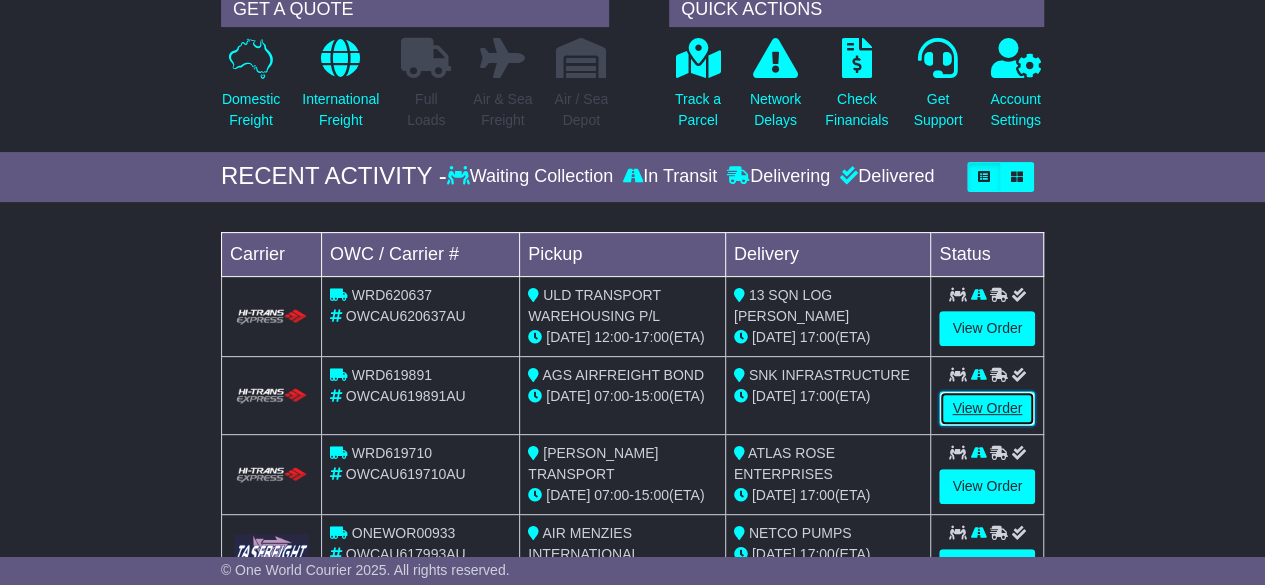 click on "View Order" at bounding box center (987, 408) 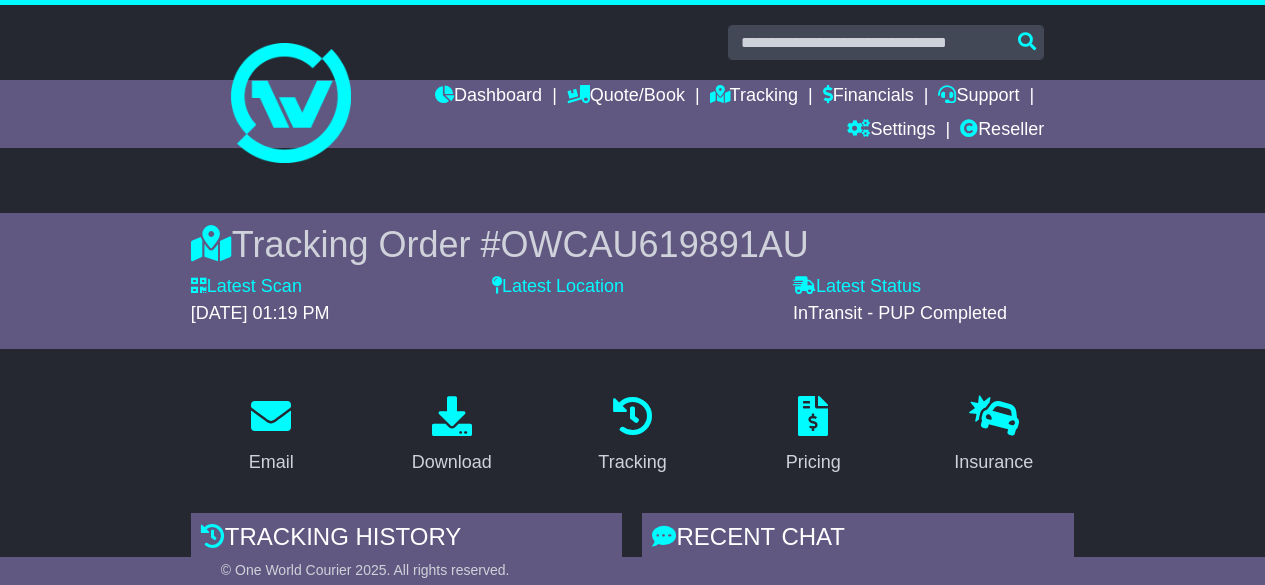 scroll, scrollTop: 0, scrollLeft: 0, axis: both 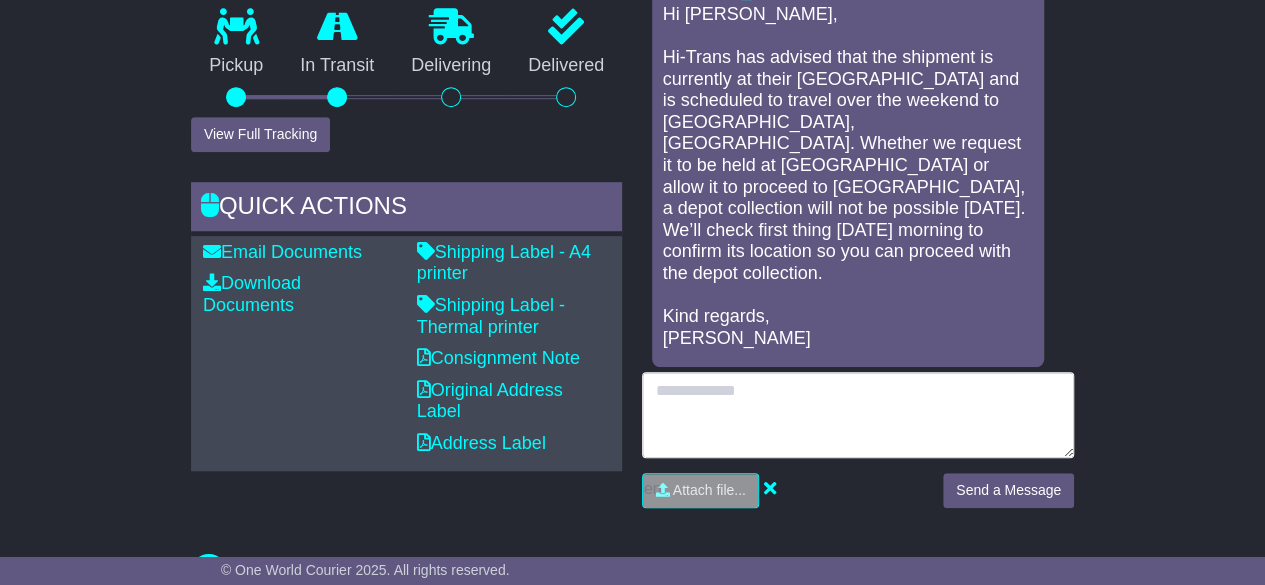 click at bounding box center (858, 415) 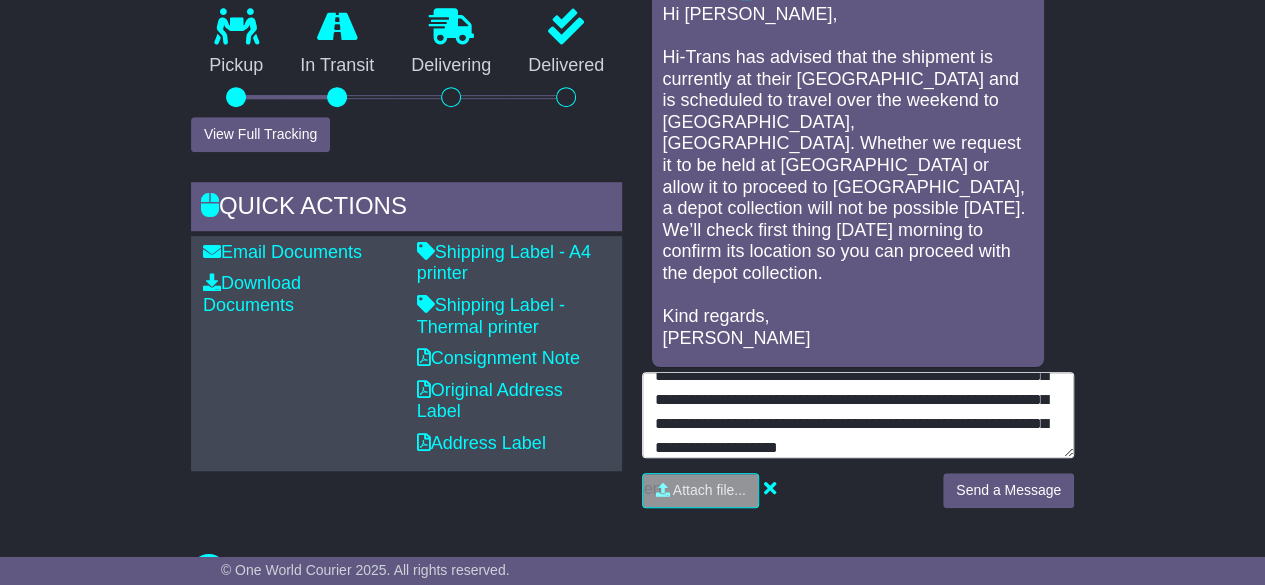 scroll, scrollTop: 63, scrollLeft: 0, axis: vertical 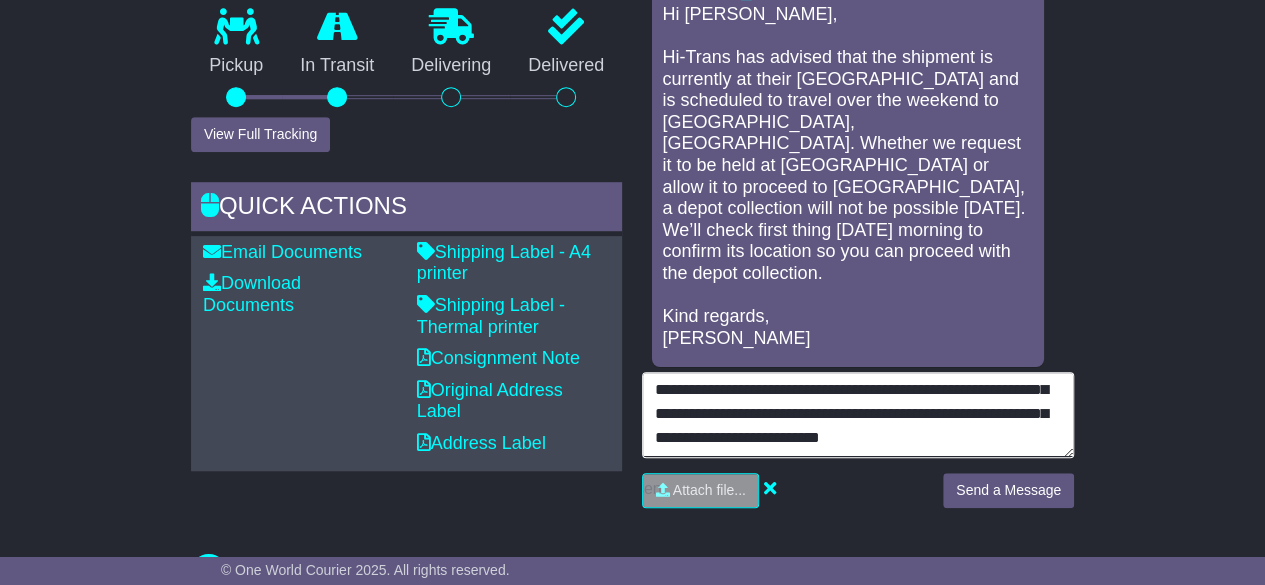 type on "**********" 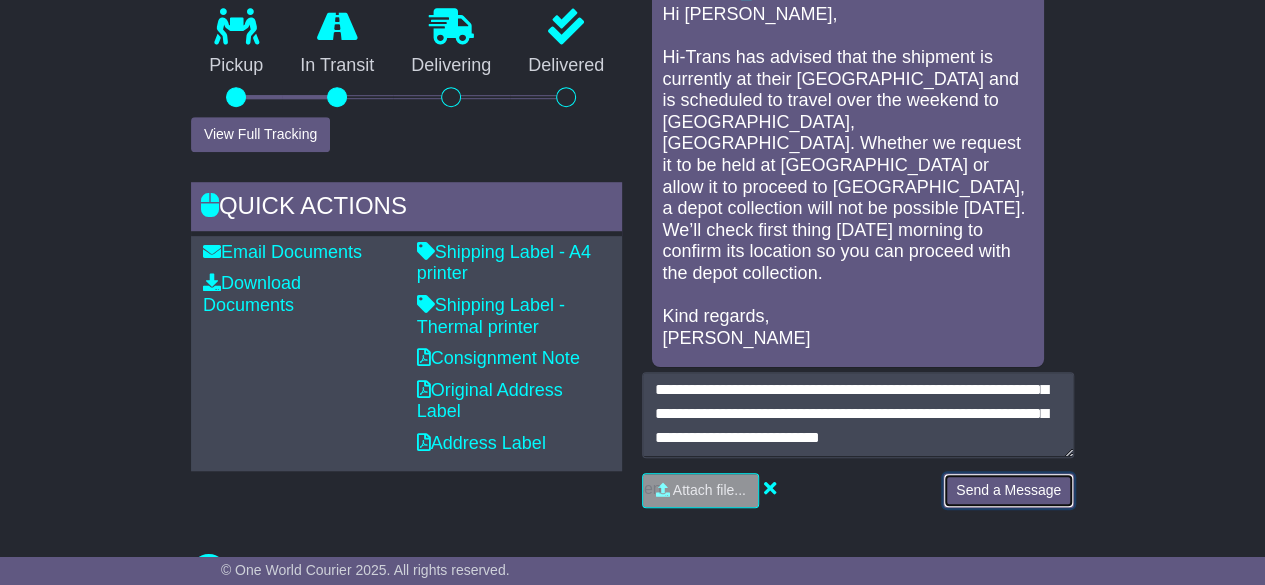 click on "Send a Message" at bounding box center (1008, 490) 